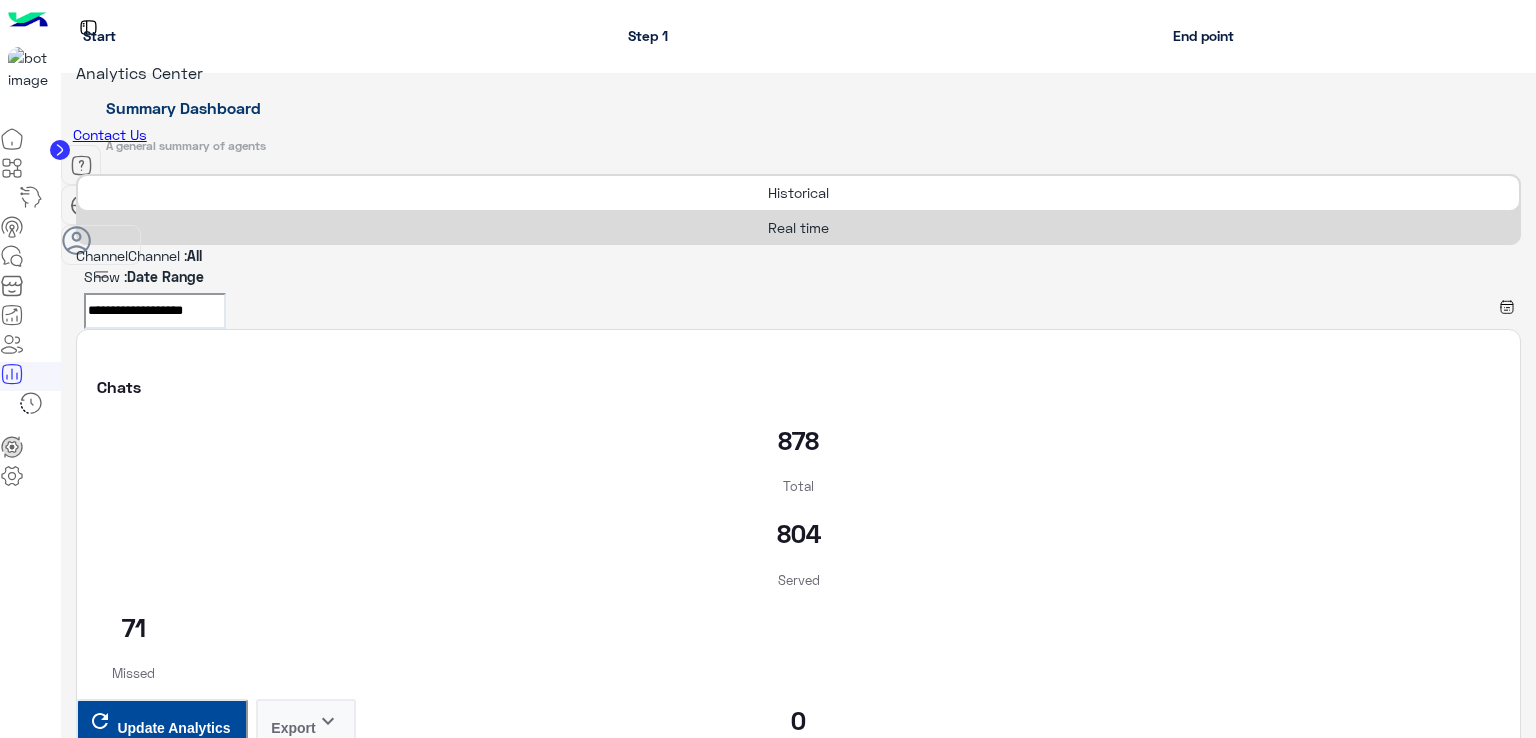 scroll, scrollTop: 0, scrollLeft: 0, axis: both 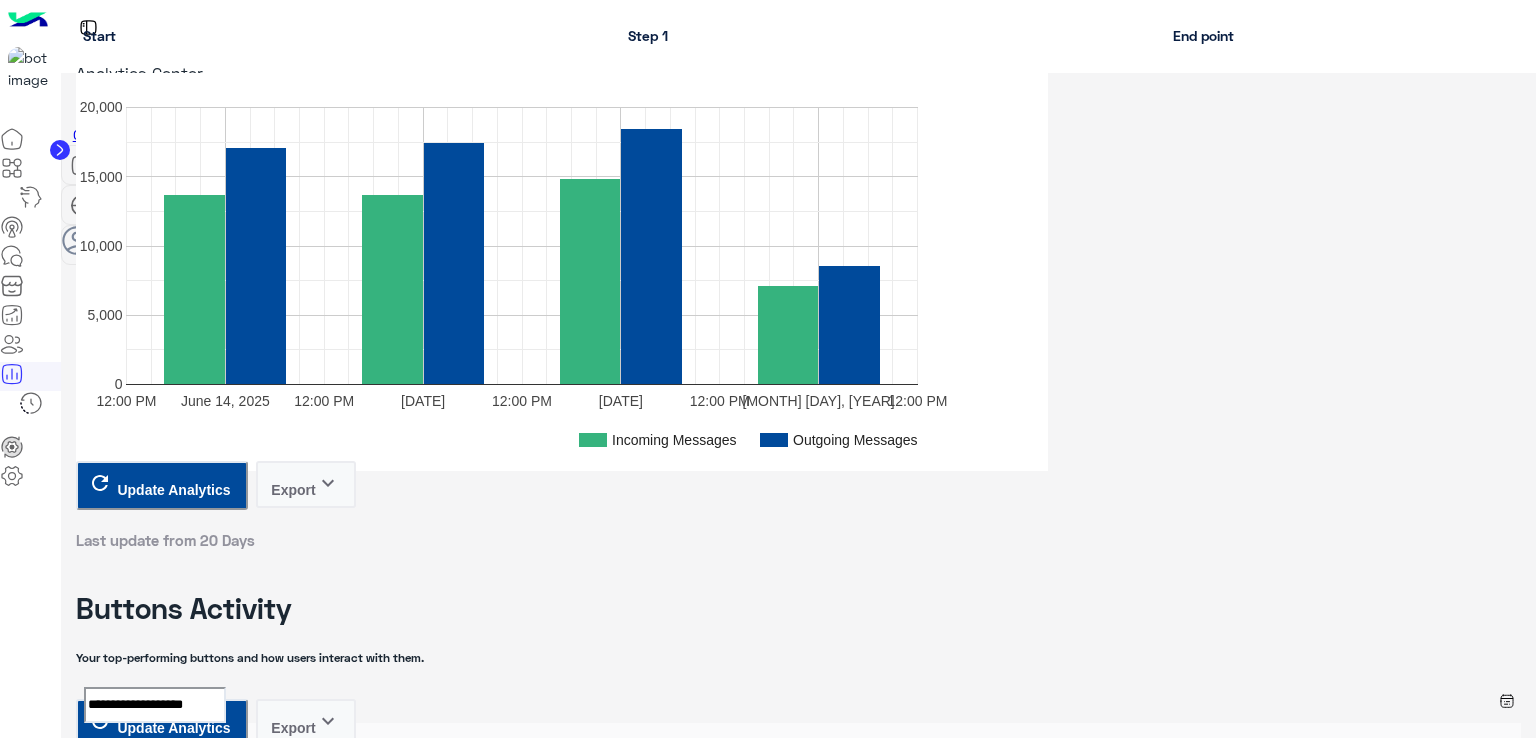 click on "**********" at bounding box center (155, 4785) 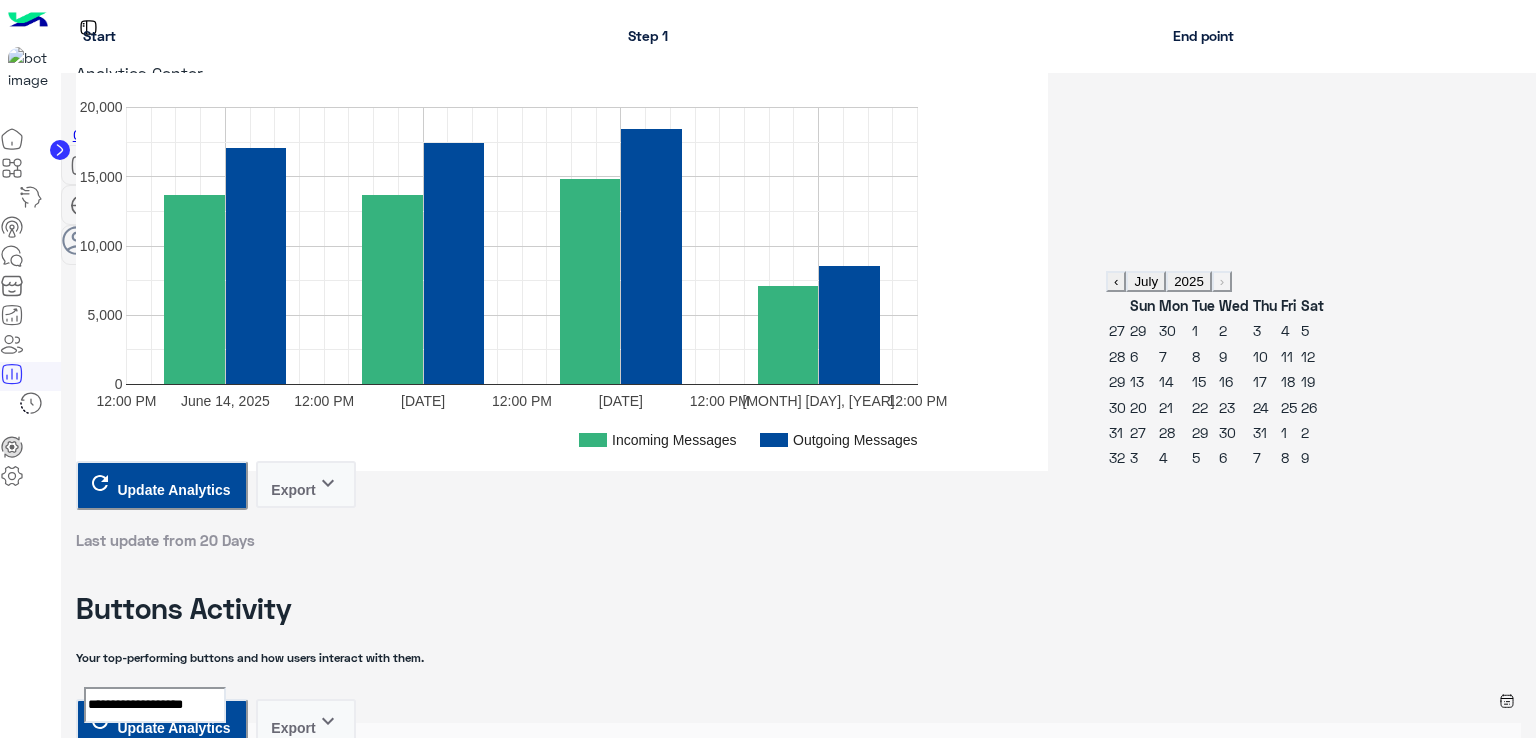click on "1" at bounding box center (1195, 330) 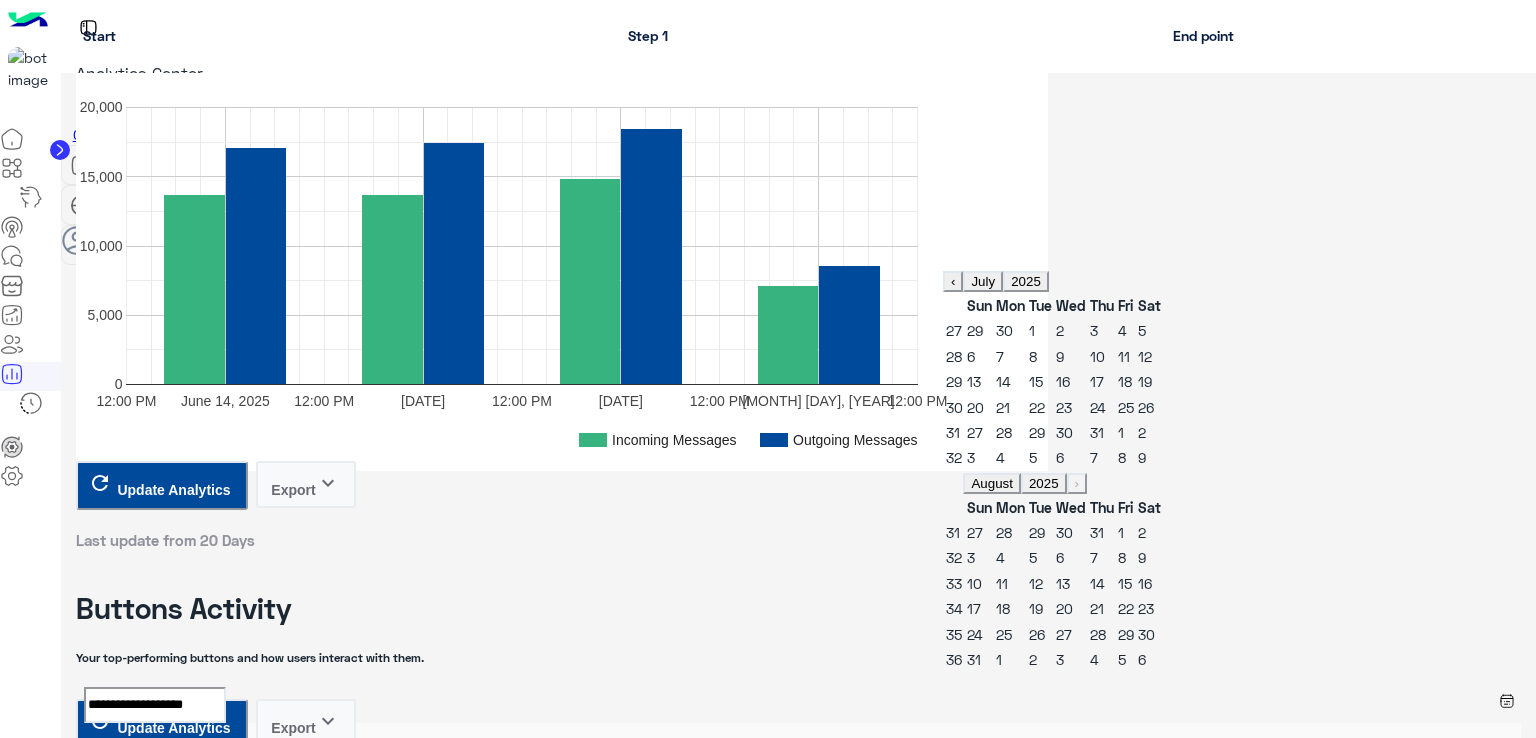 click on "1" at bounding box center (1032, 330) 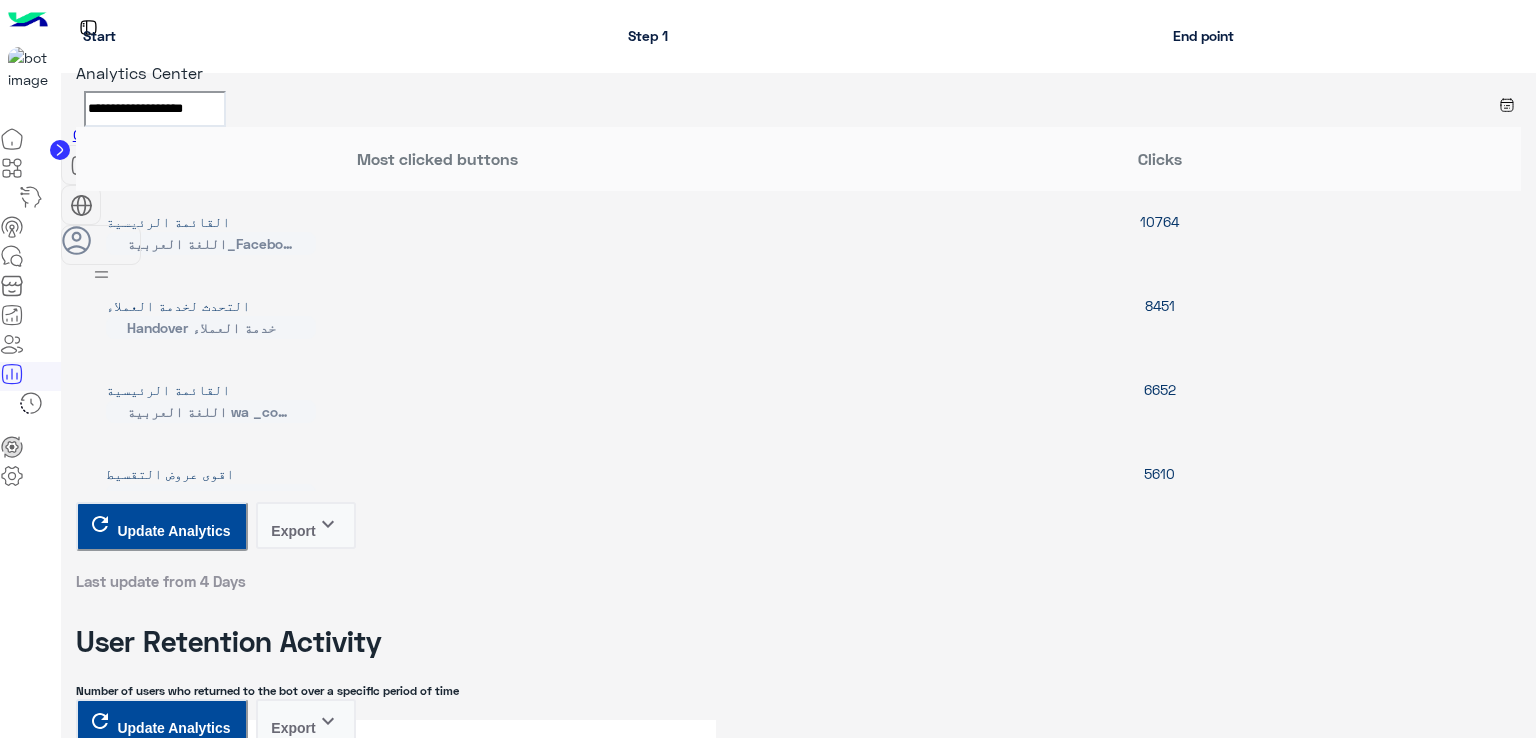 scroll, scrollTop: 4100, scrollLeft: 0, axis: vertical 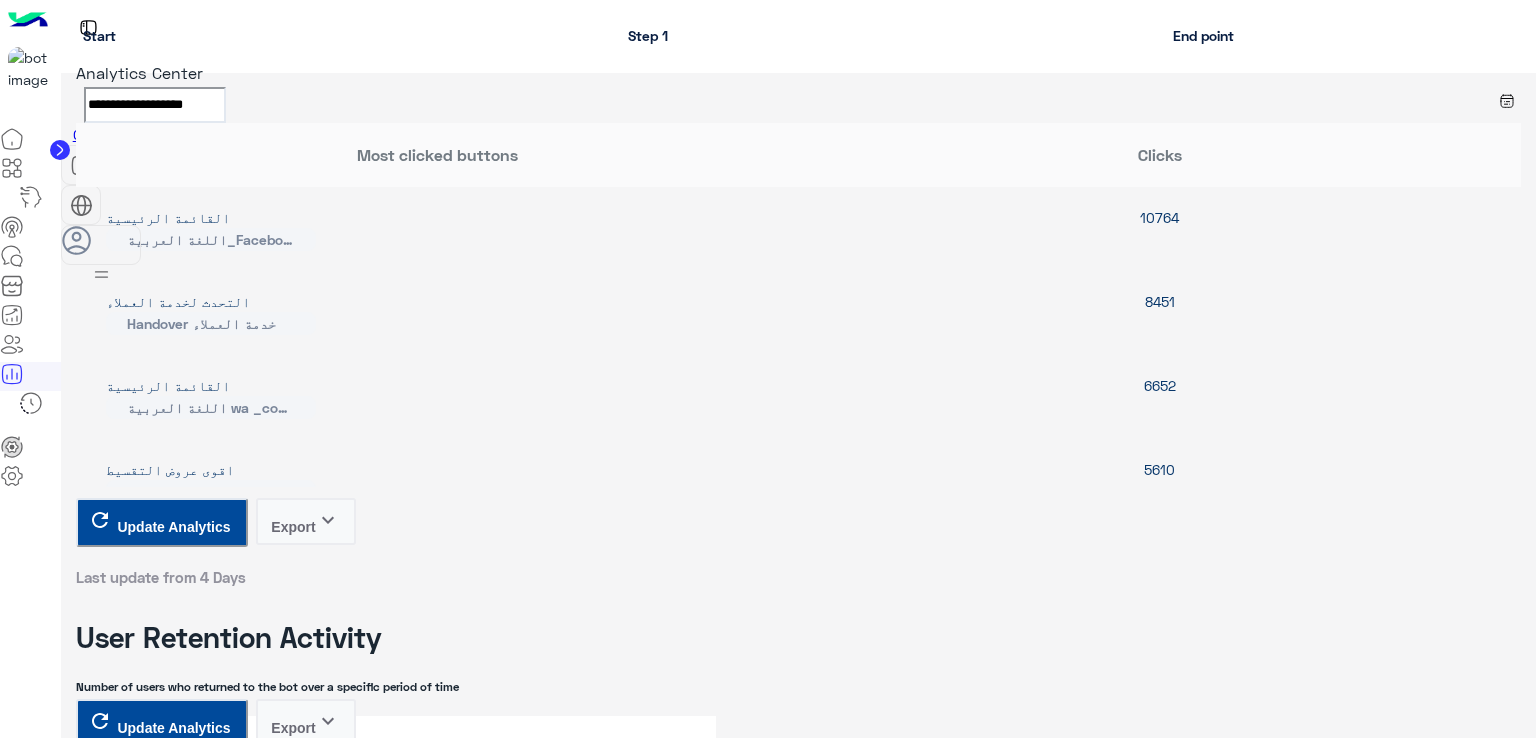 click on "**********" at bounding box center (155, 5266) 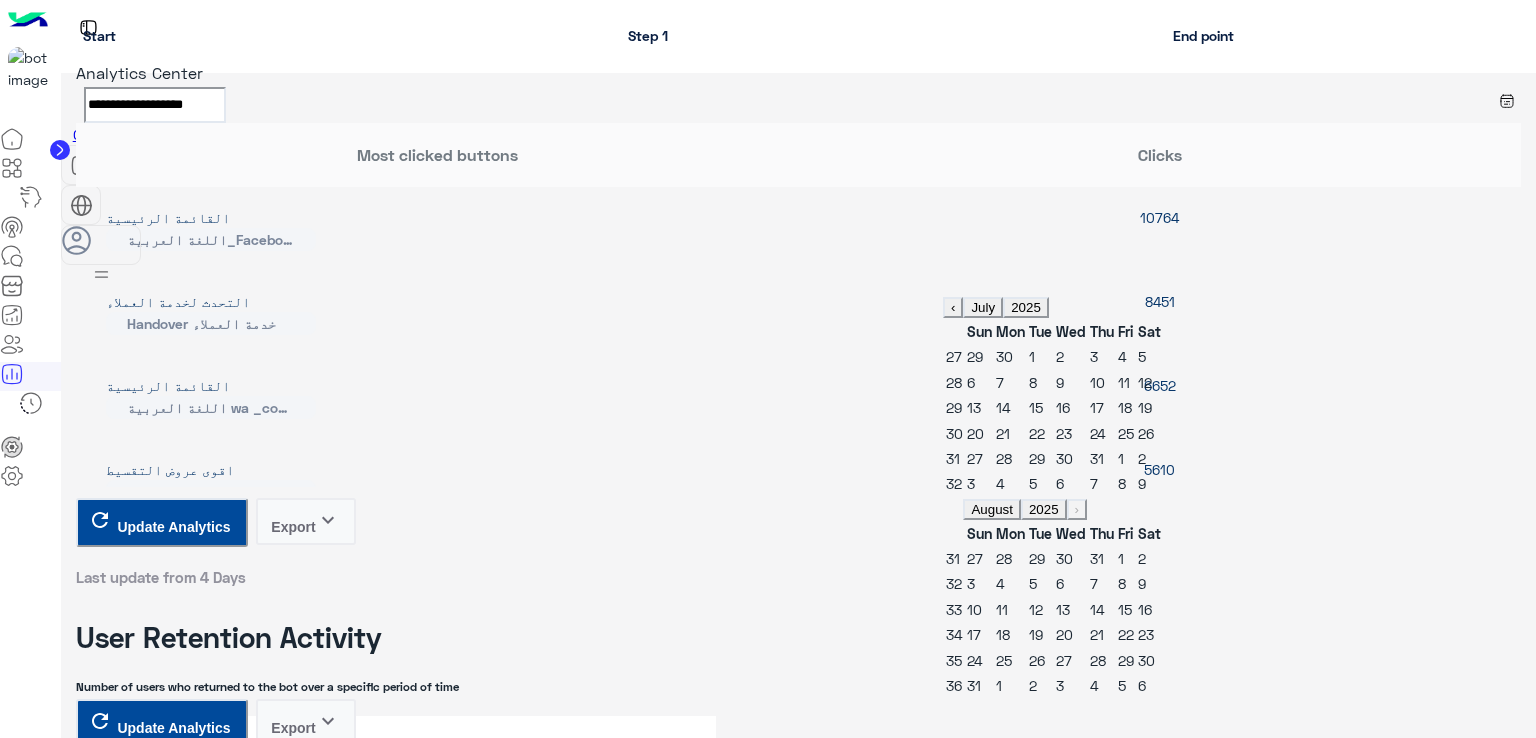 click on "1" at bounding box center (1032, 356) 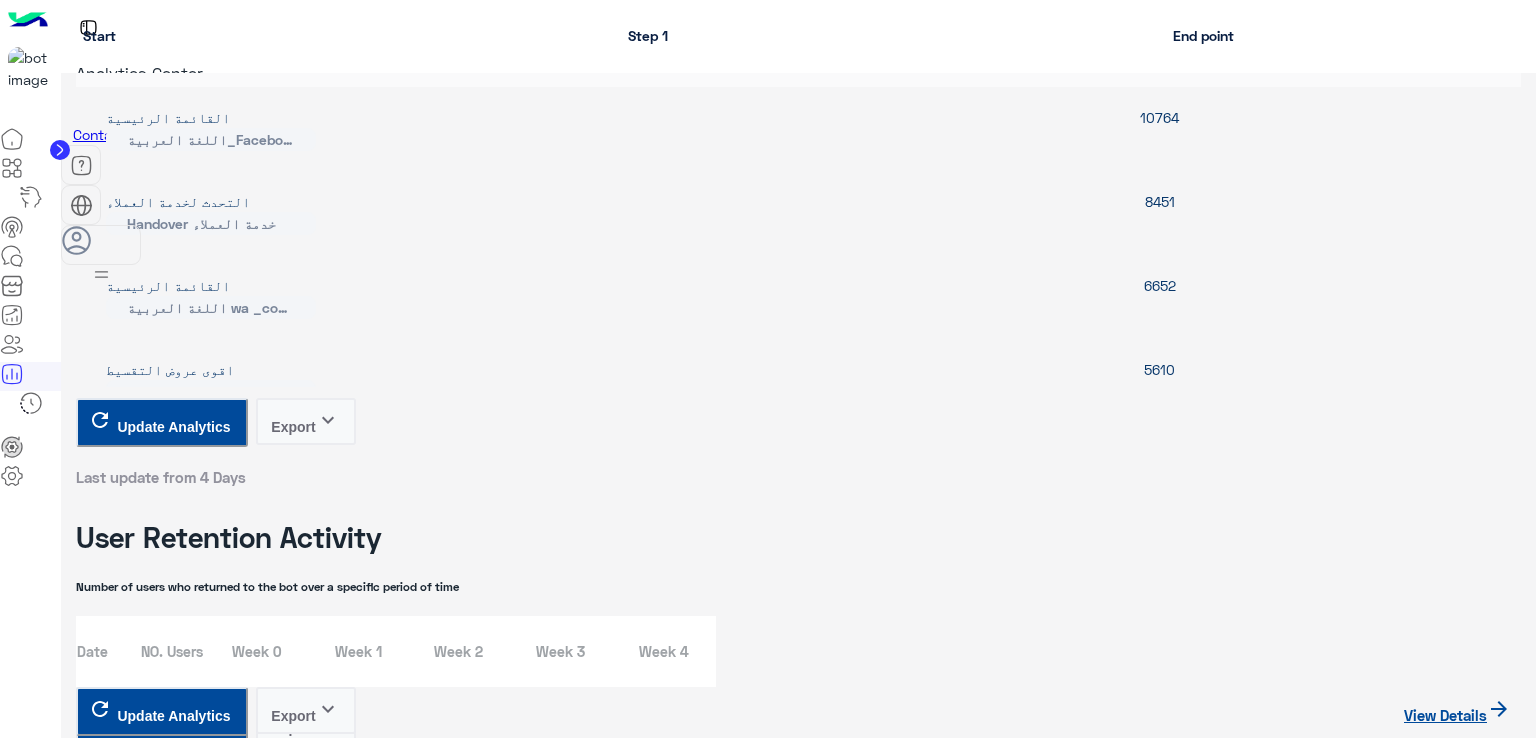 scroll, scrollTop: 4300, scrollLeft: 0, axis: vertical 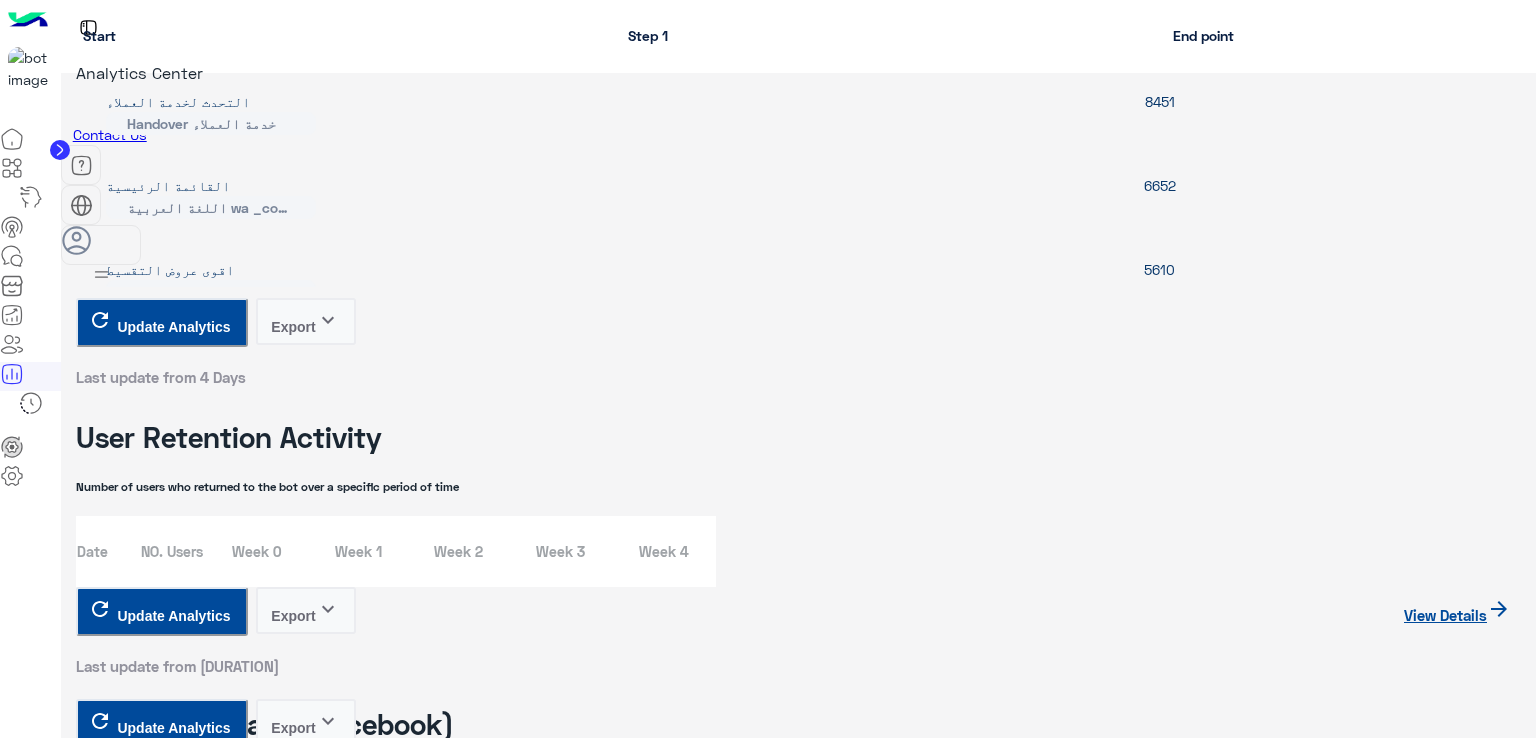 click on "Export   keyboard_arrow_down" at bounding box center [306, 5544] 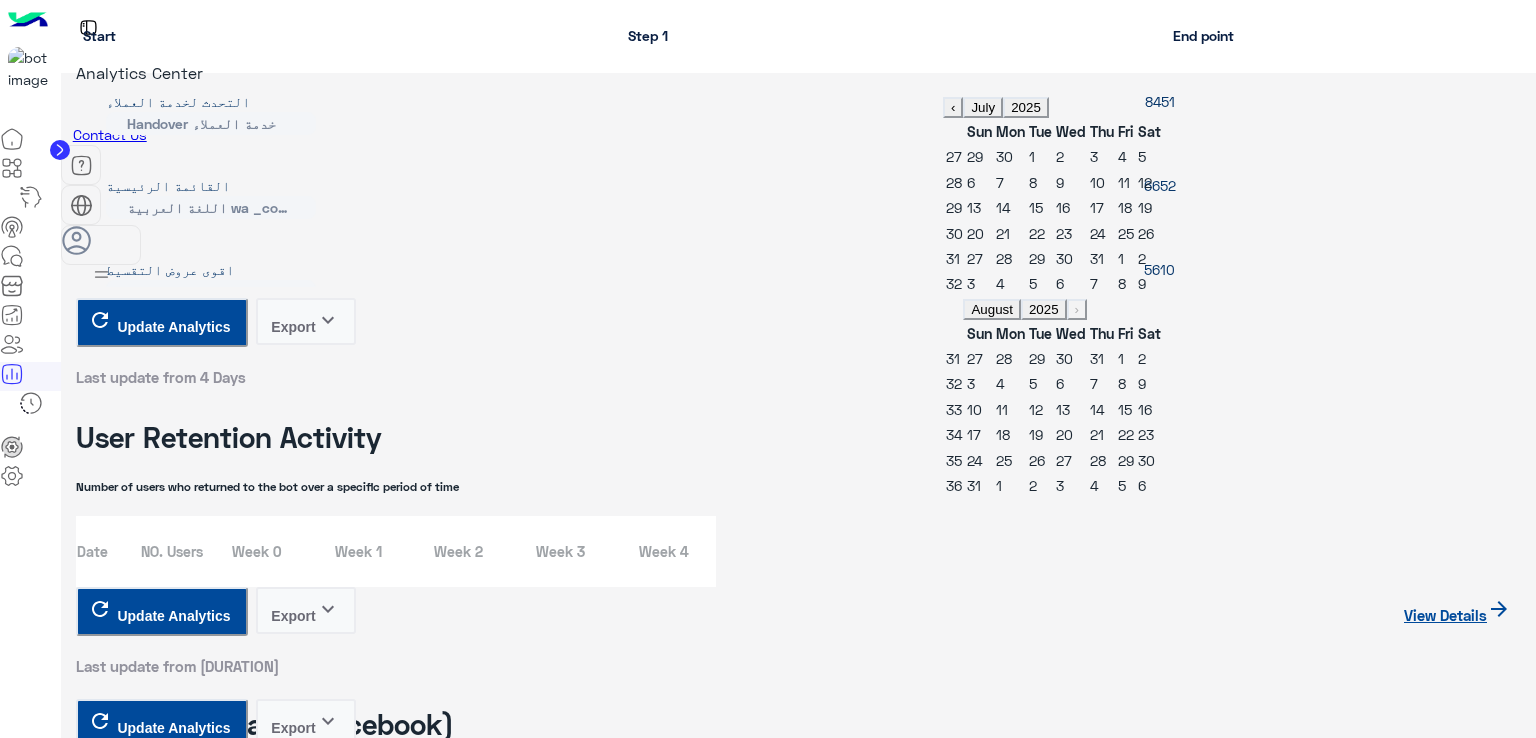 click on "2" at bounding box center [1060, 156] 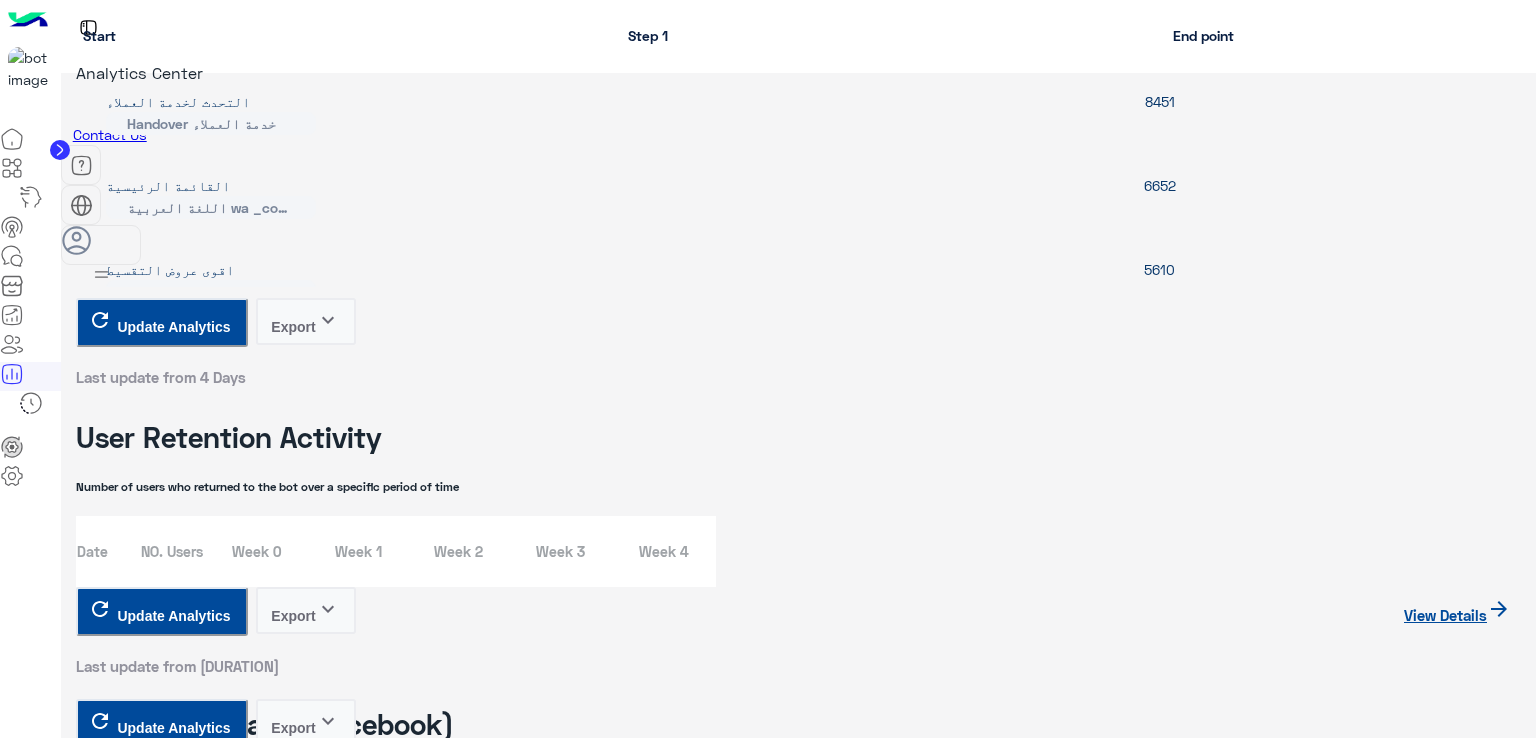 click on "Export   keyboard_arrow_down" at bounding box center (306, 5544) 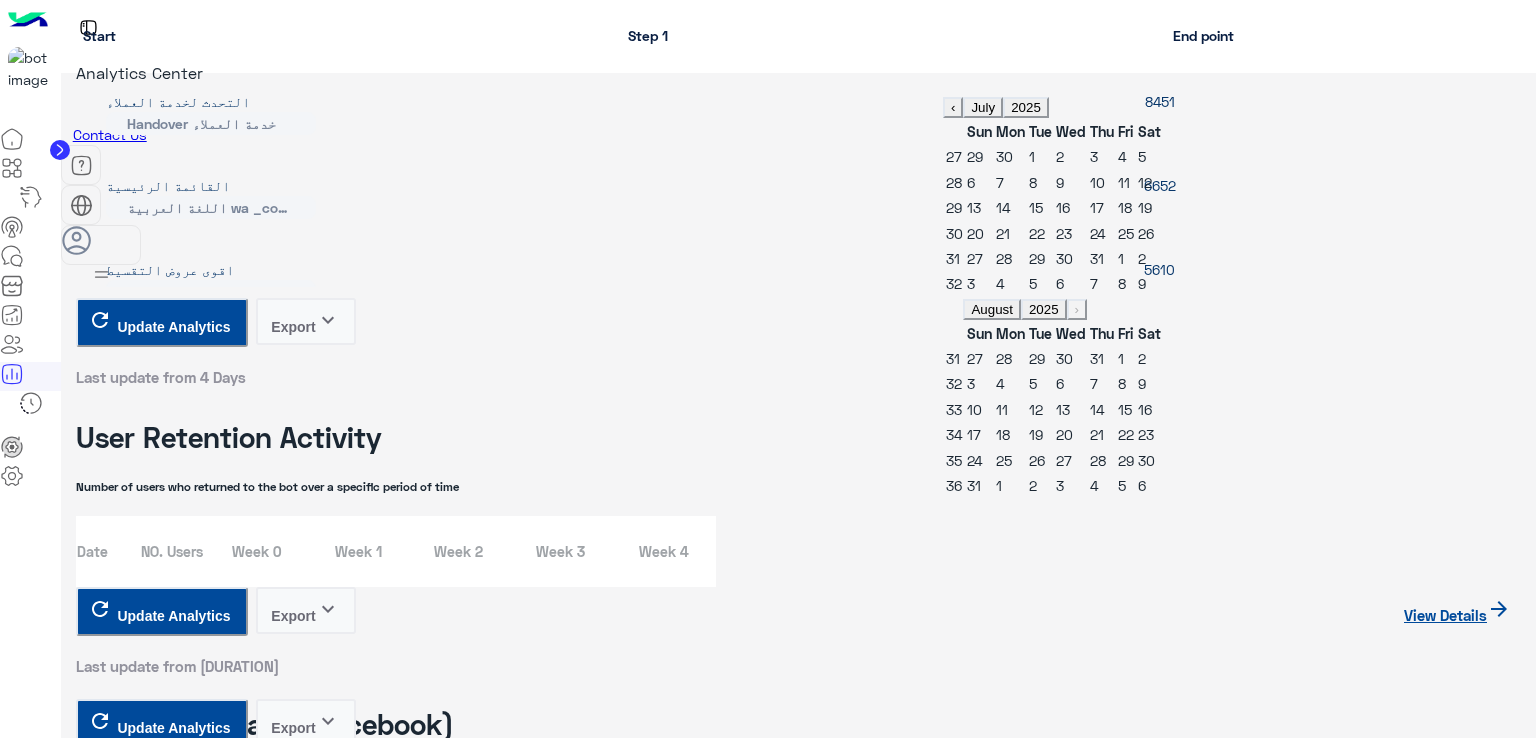 click on "3" at bounding box center [1094, 156] 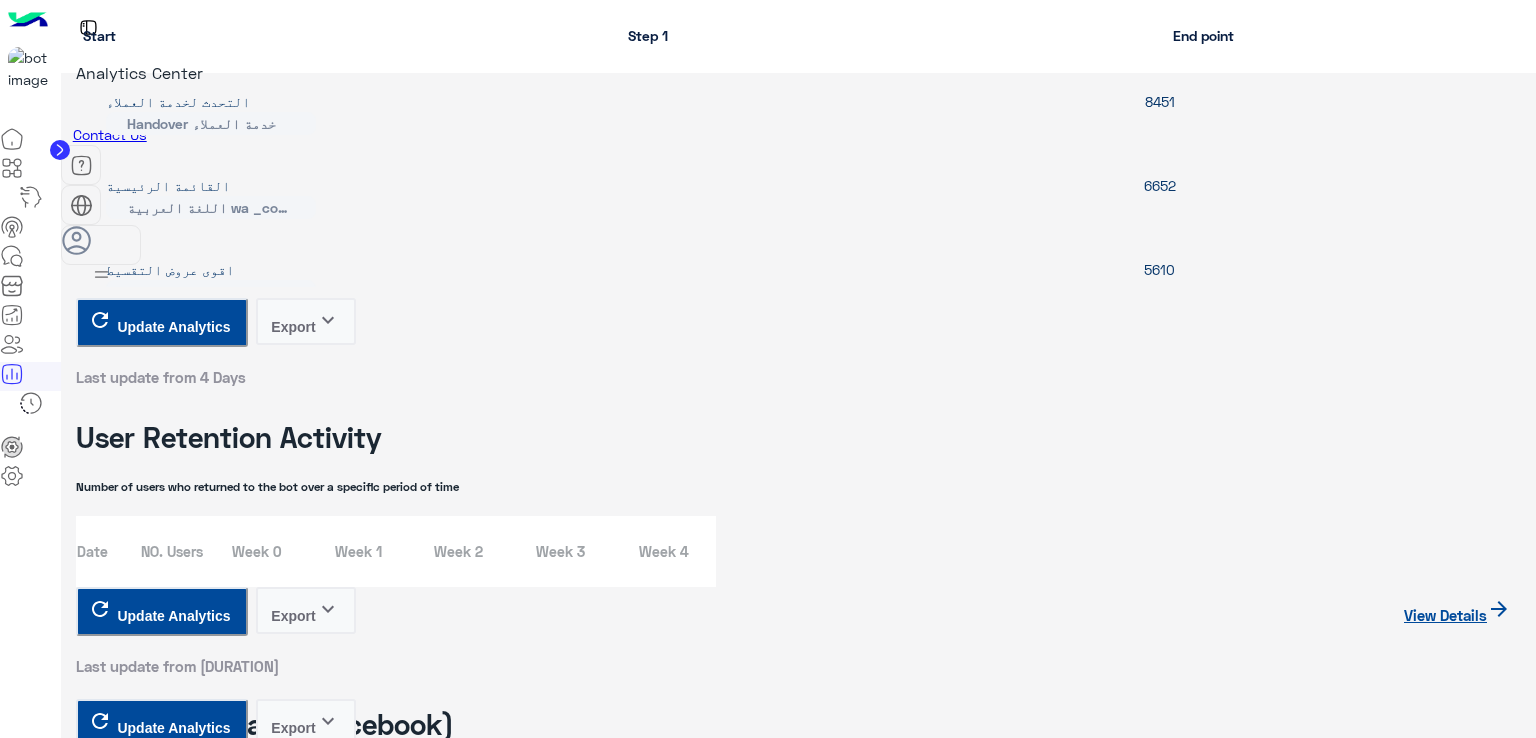click on "Export   keyboard_arrow_down" at bounding box center (306, 5544) 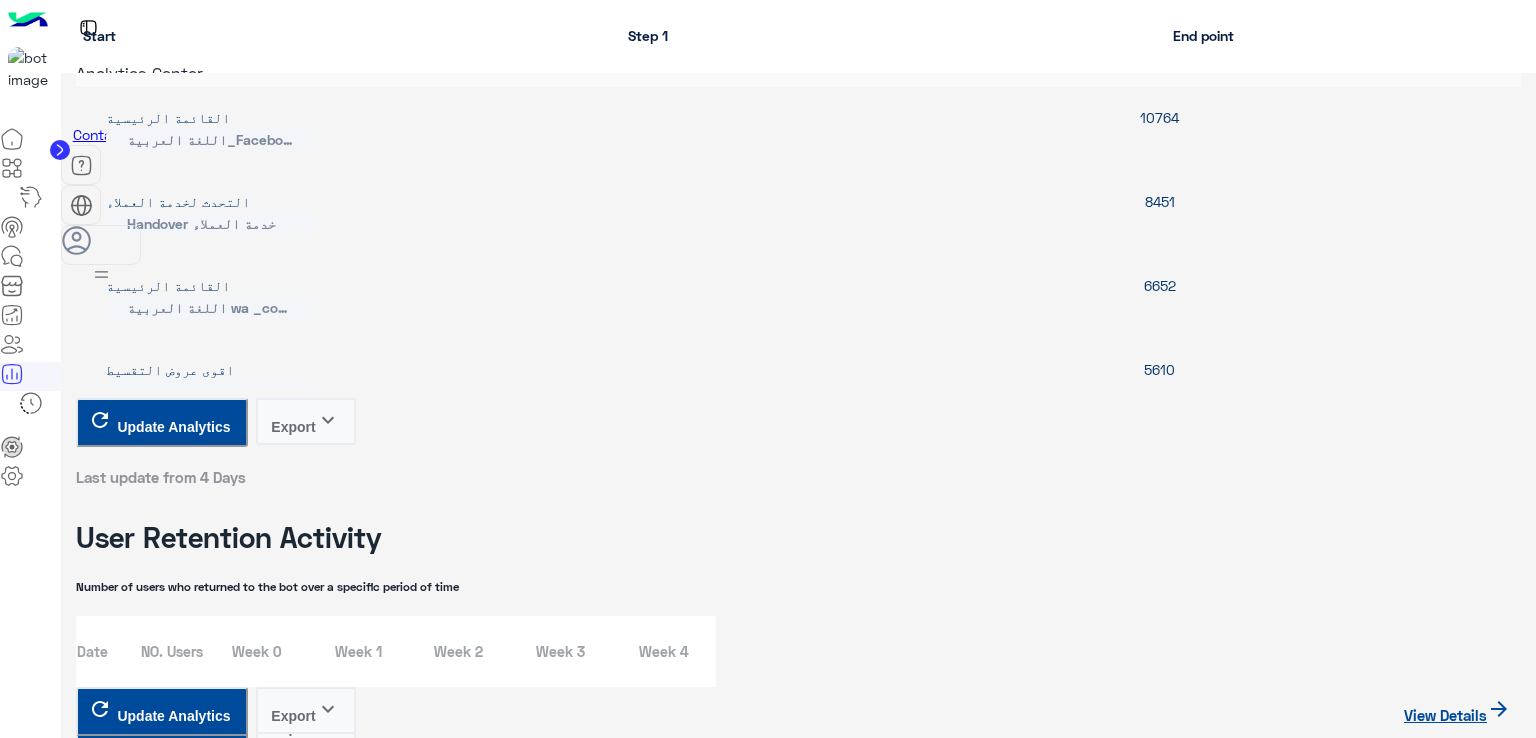 click on "**********" at bounding box center (155, 5166) 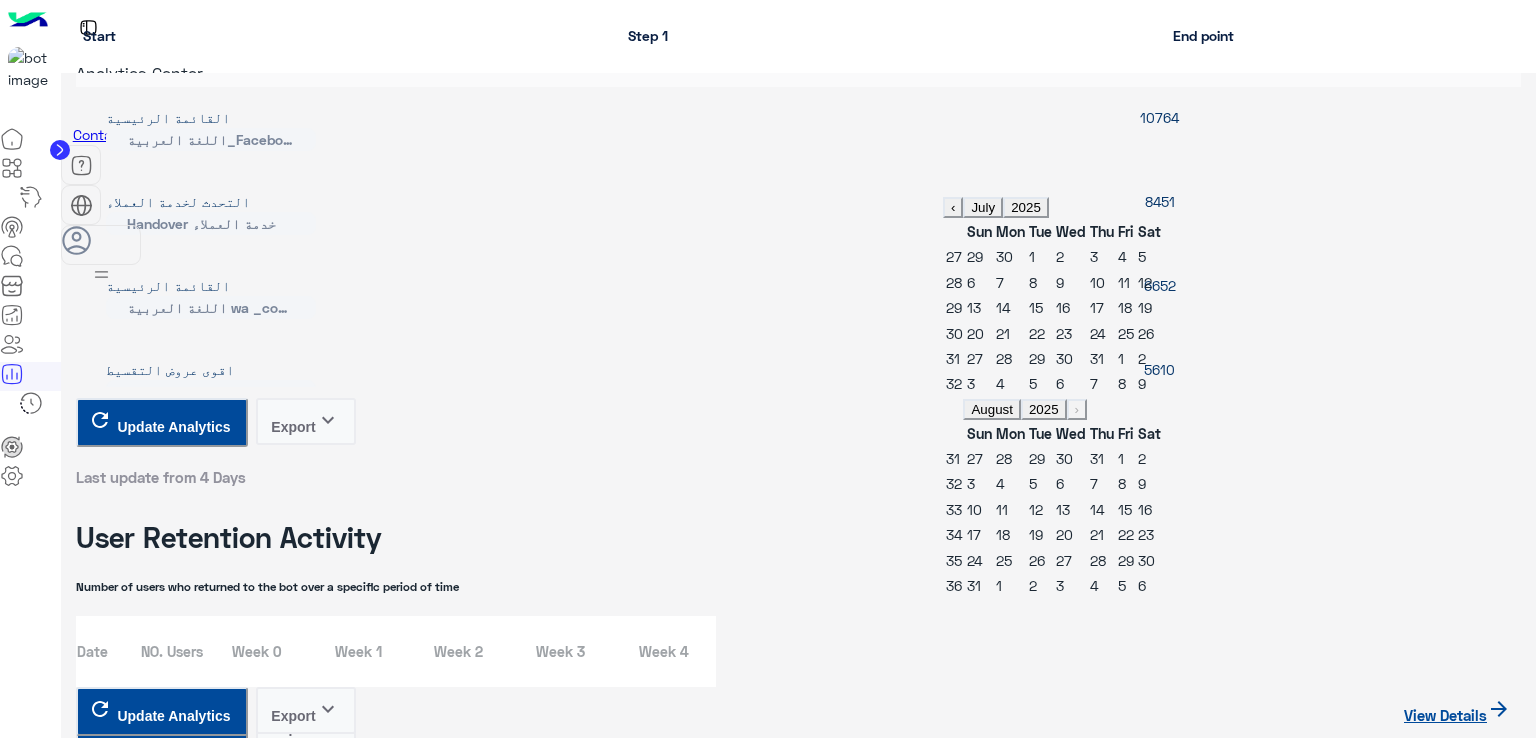 click on "4" at bounding box center (1122, 256) 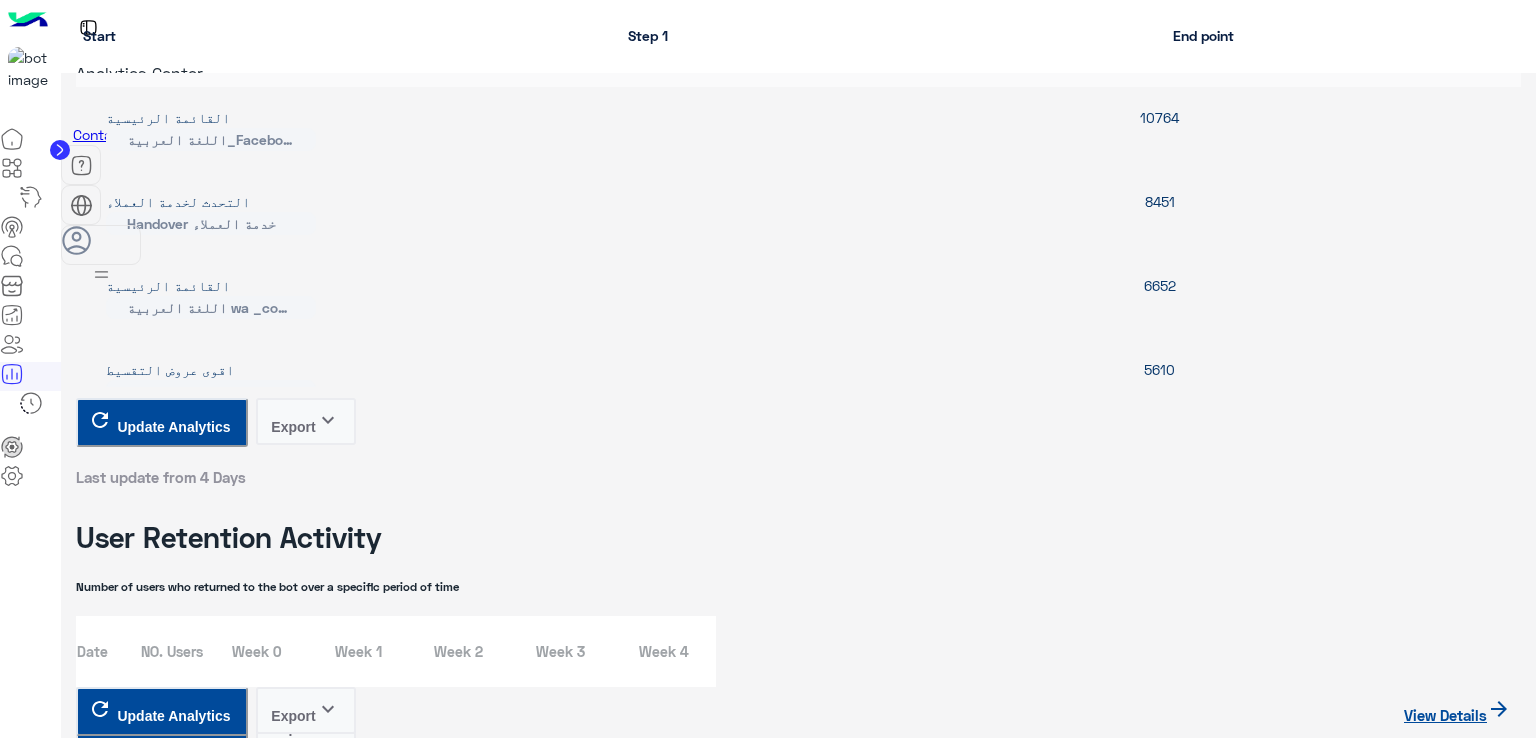 click on "keyboard_arrow_down" at bounding box center [328, 5643] 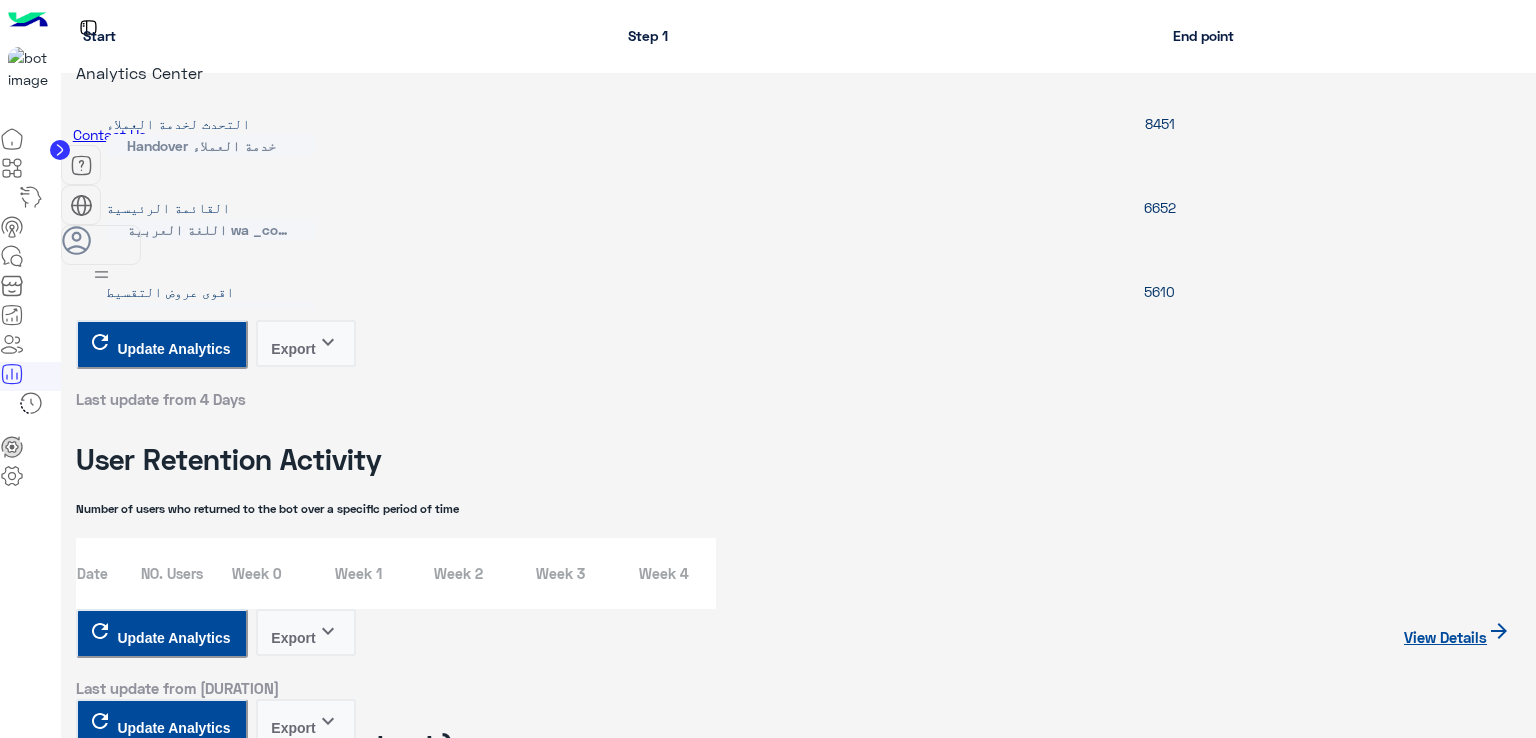 scroll, scrollTop: 4300, scrollLeft: 0, axis: vertical 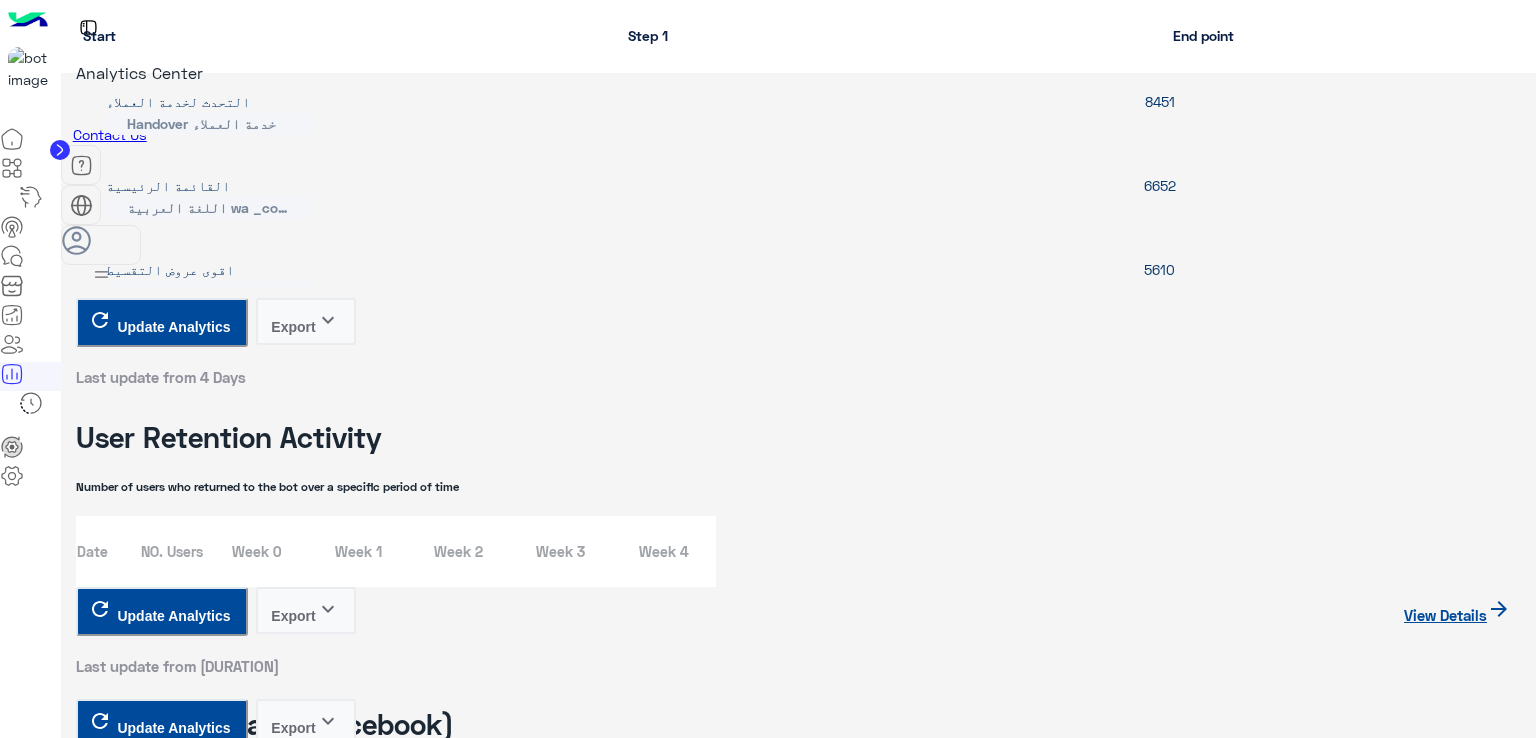 click on "CSV" at bounding box center (306, 5584) 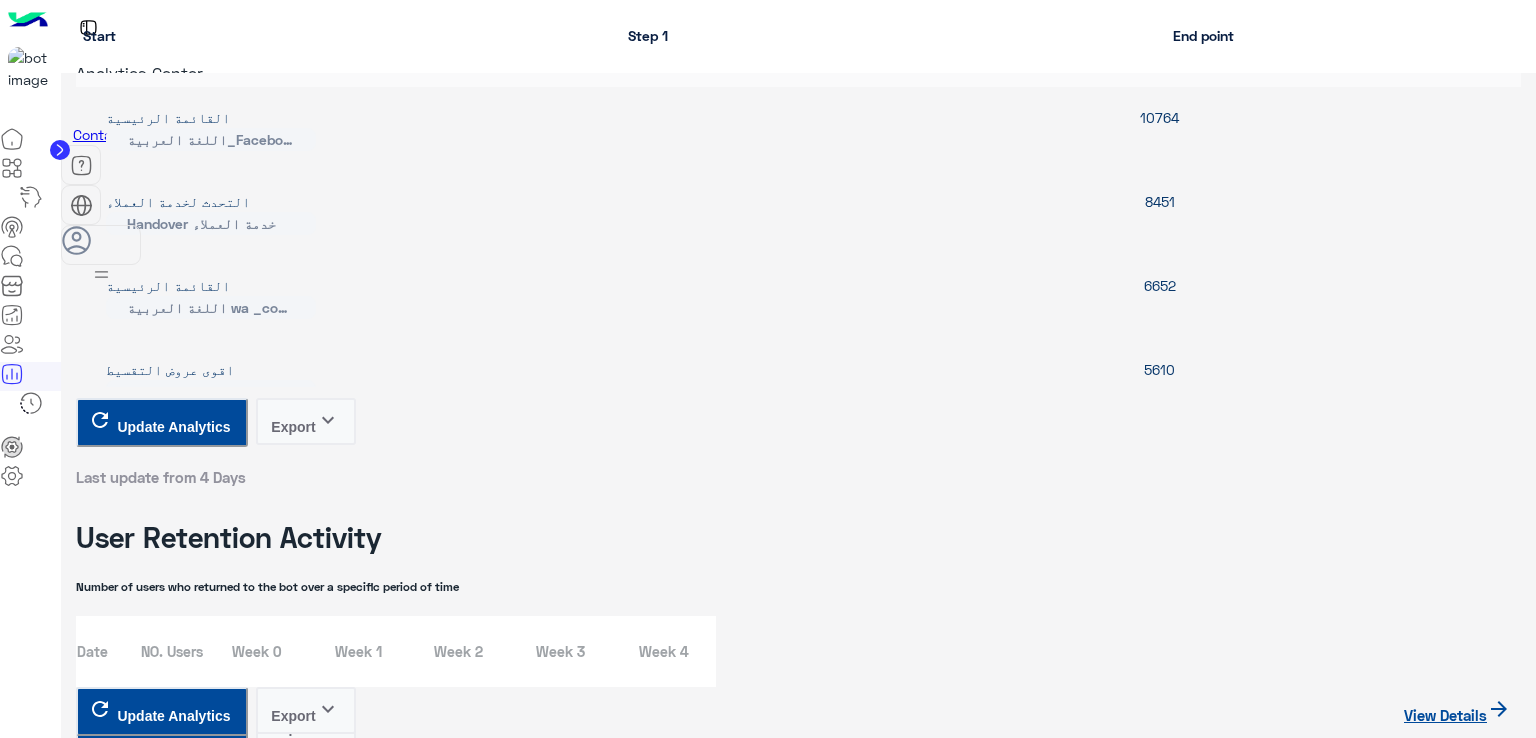click on "**********" at bounding box center (155, 5166) 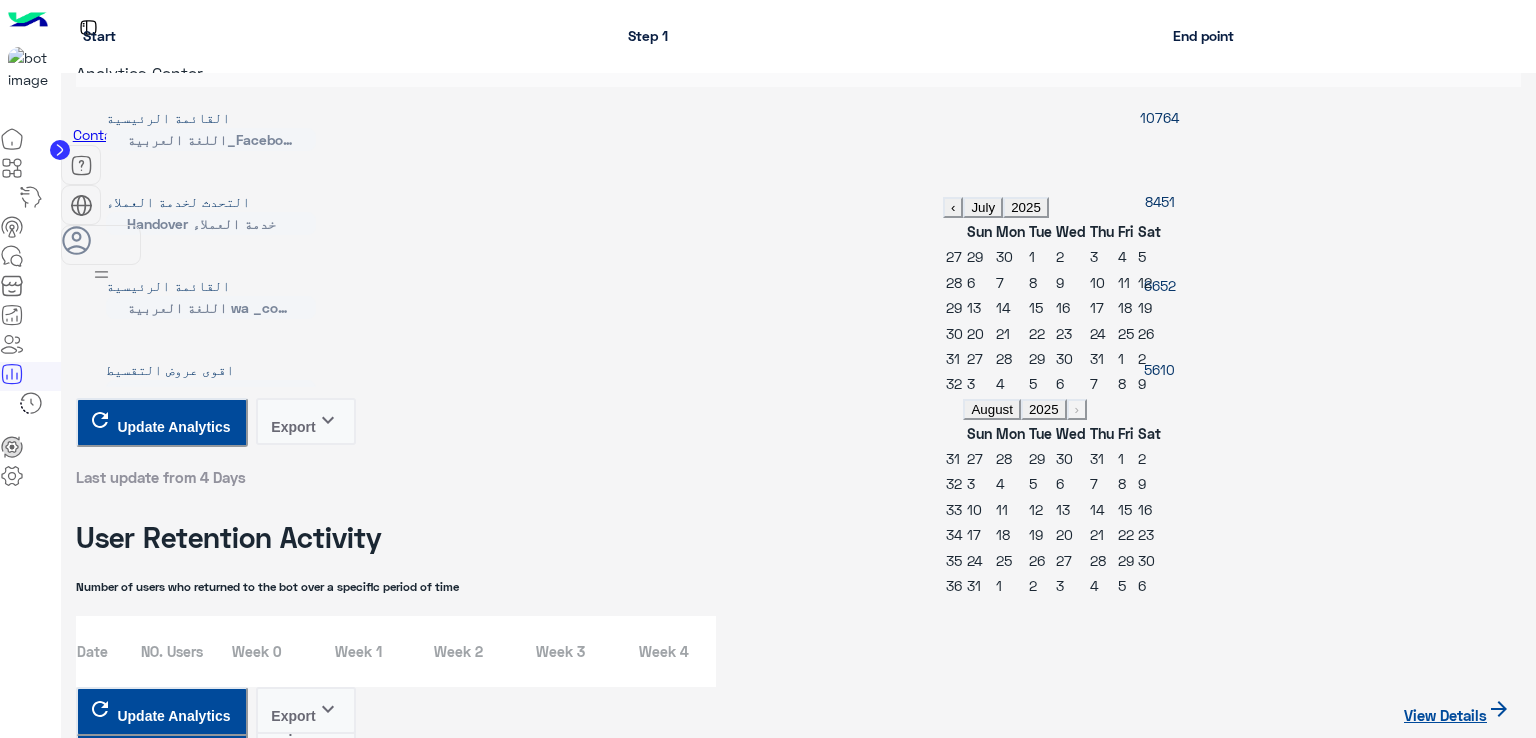 click on "5" at bounding box center [1142, 256] 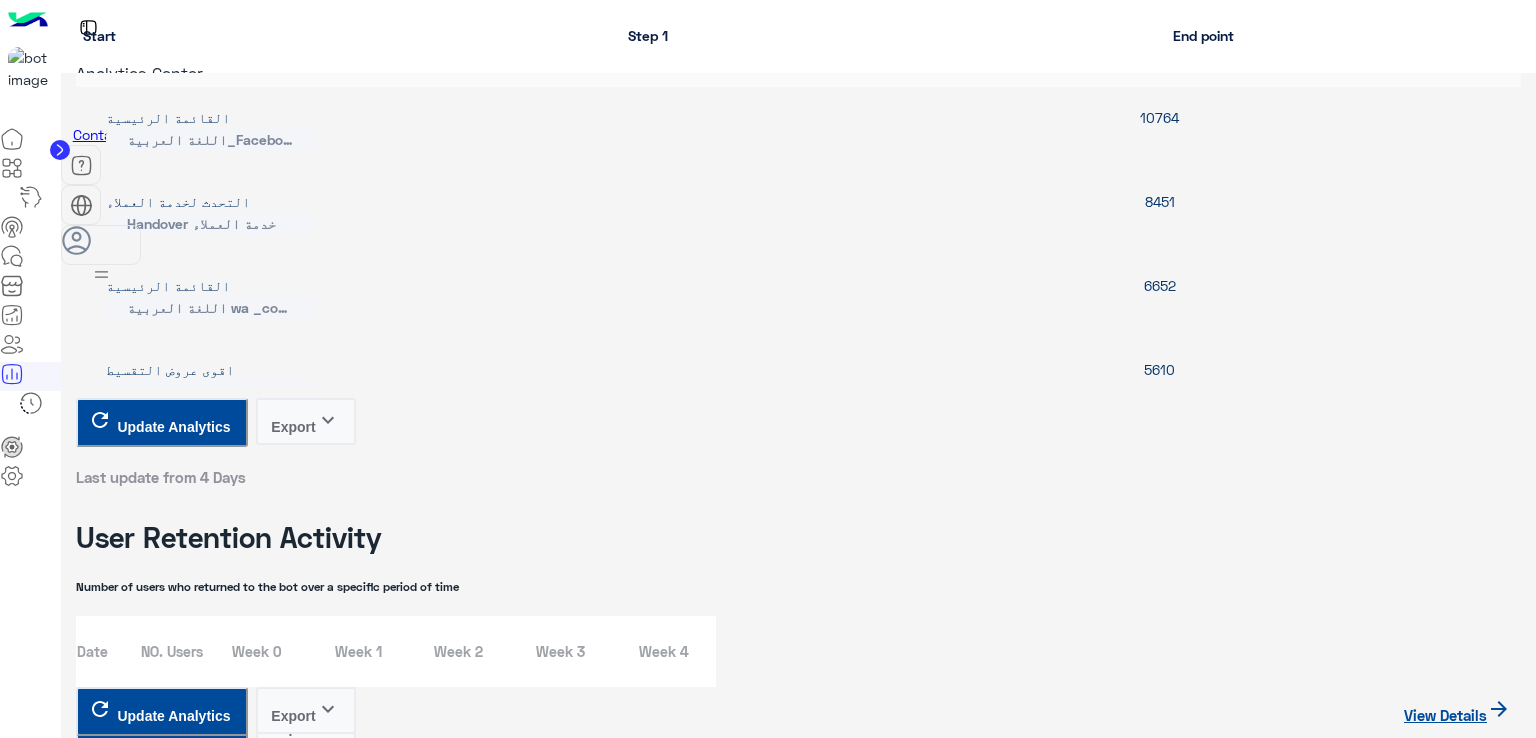scroll, scrollTop: 4300, scrollLeft: 0, axis: vertical 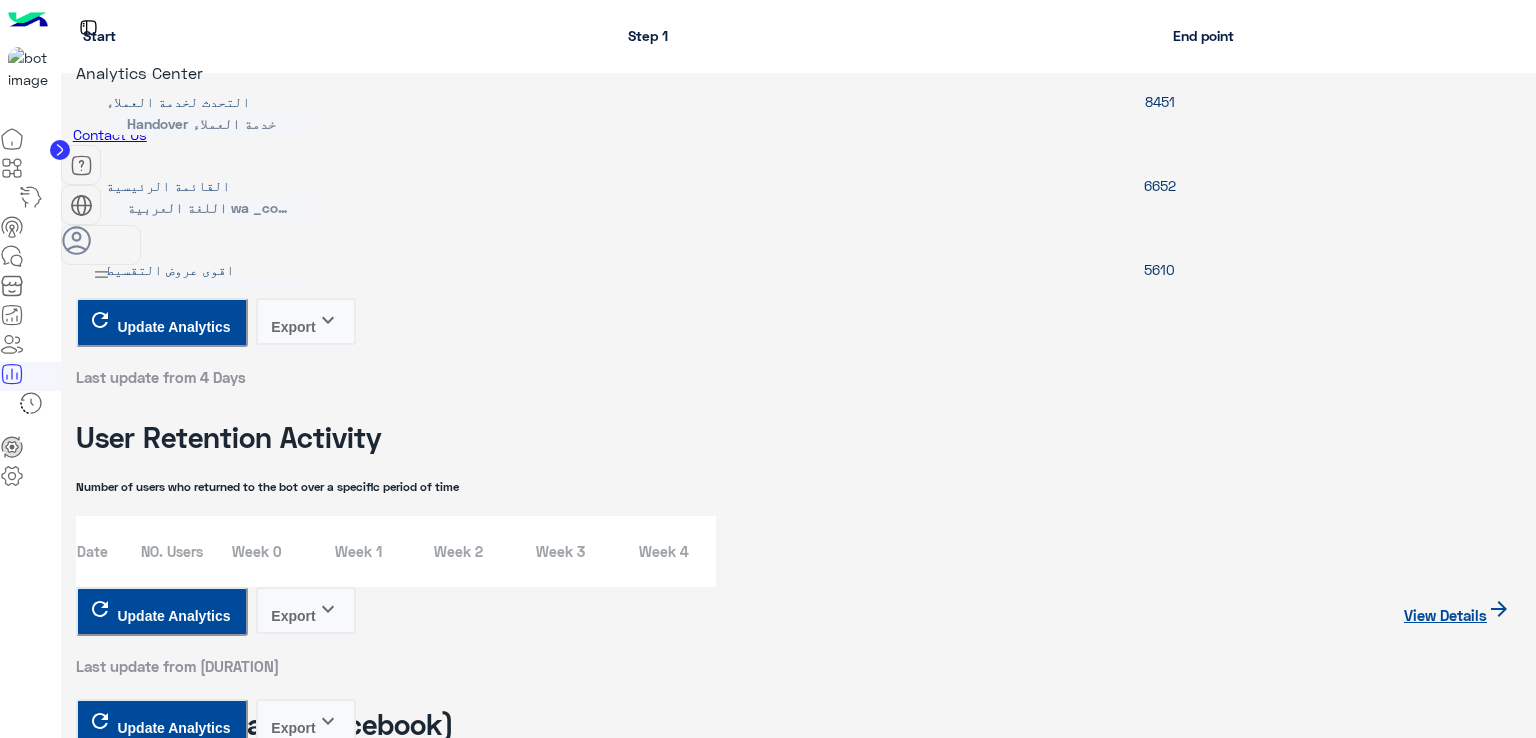 click on "Export   keyboard_arrow_down" at bounding box center (306, 5544) 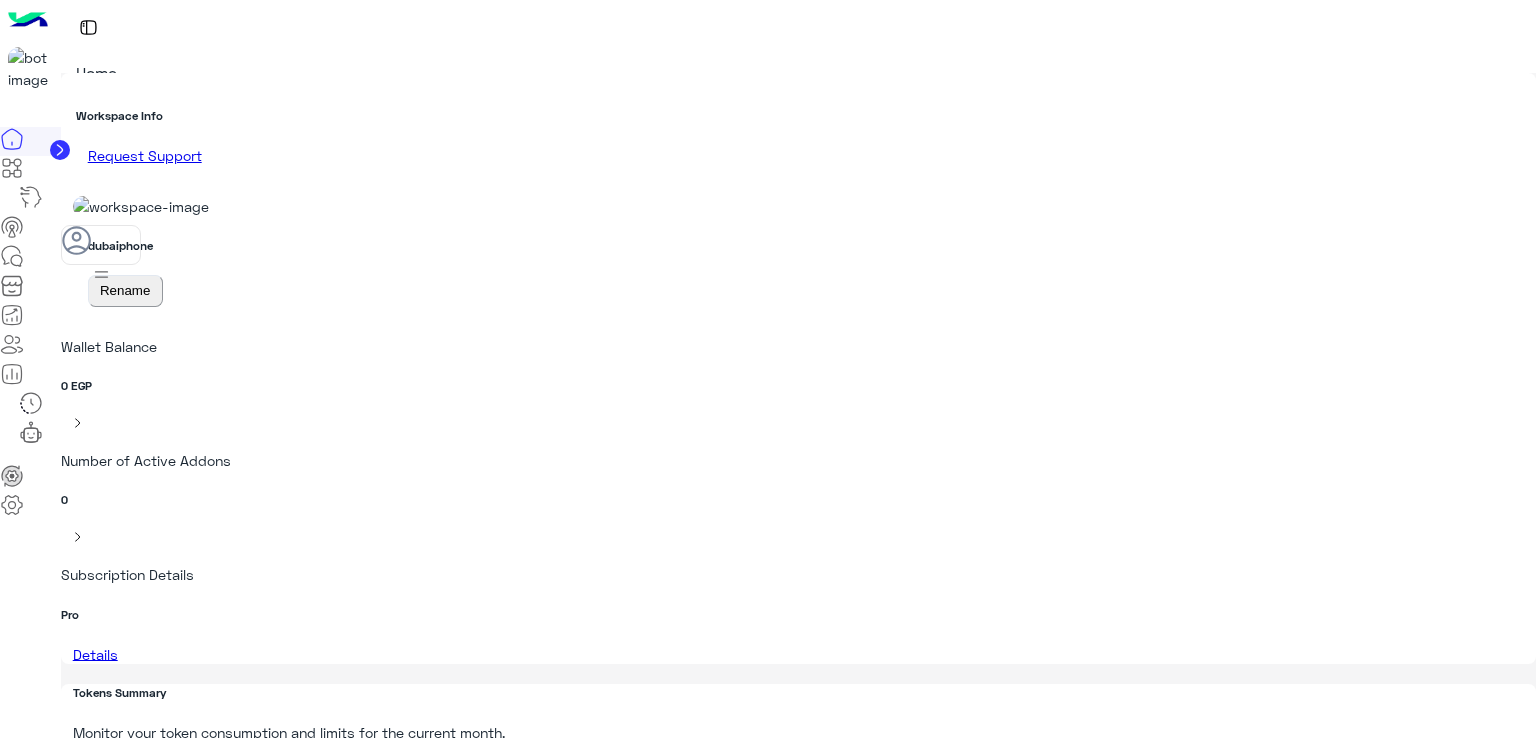 scroll, scrollTop: 0, scrollLeft: 0, axis: both 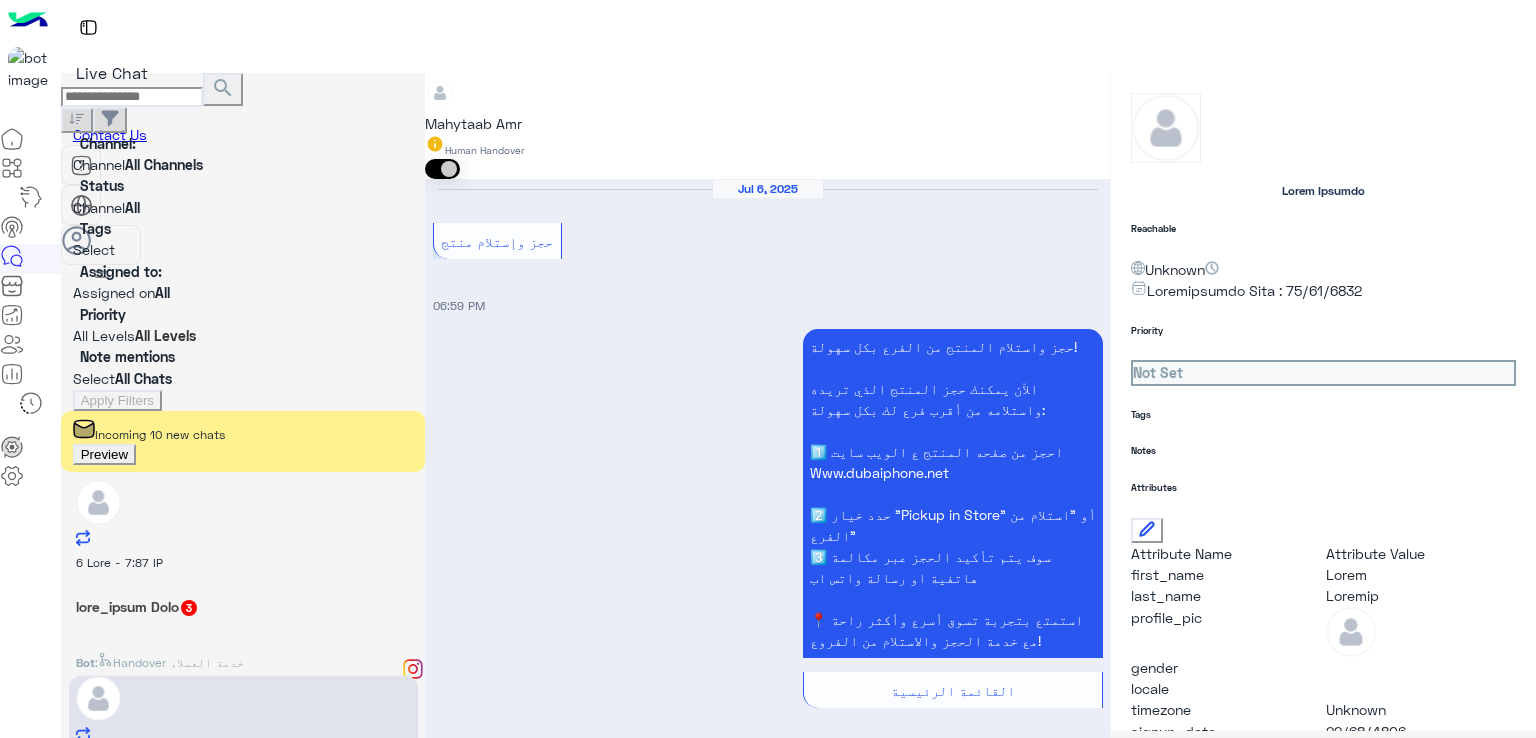 click at bounding box center [132, 97] 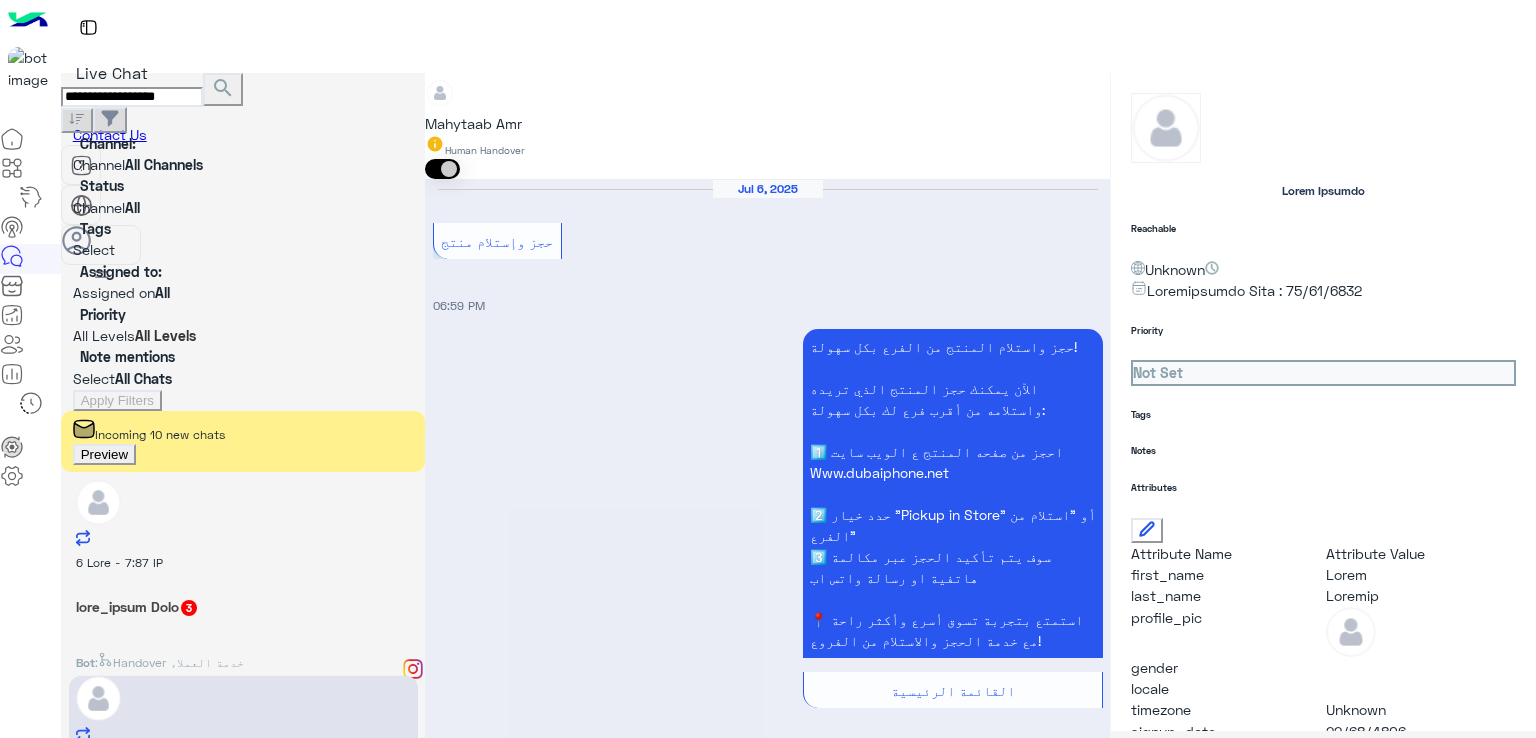 click on "search" at bounding box center [223, 89] 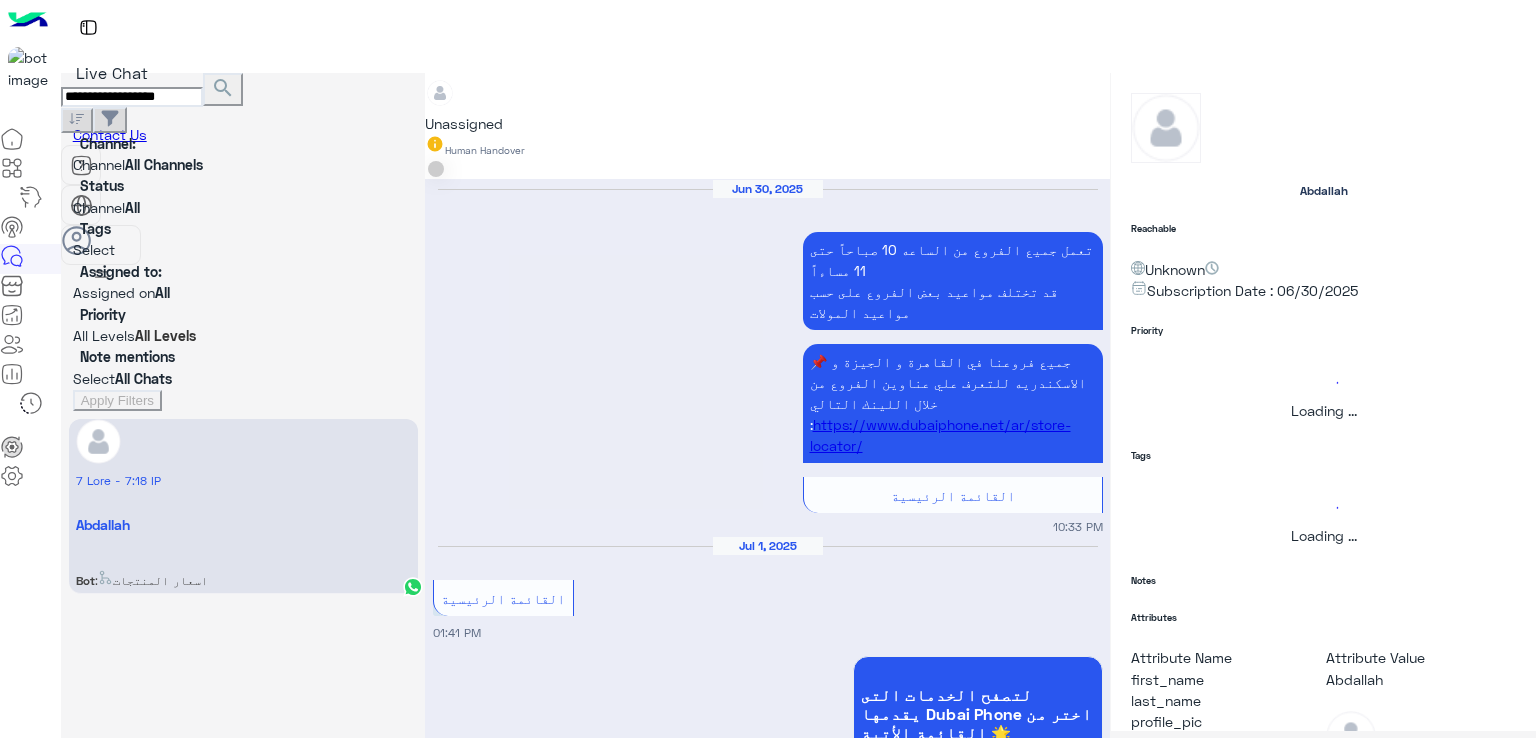 scroll, scrollTop: 2152, scrollLeft: 0, axis: vertical 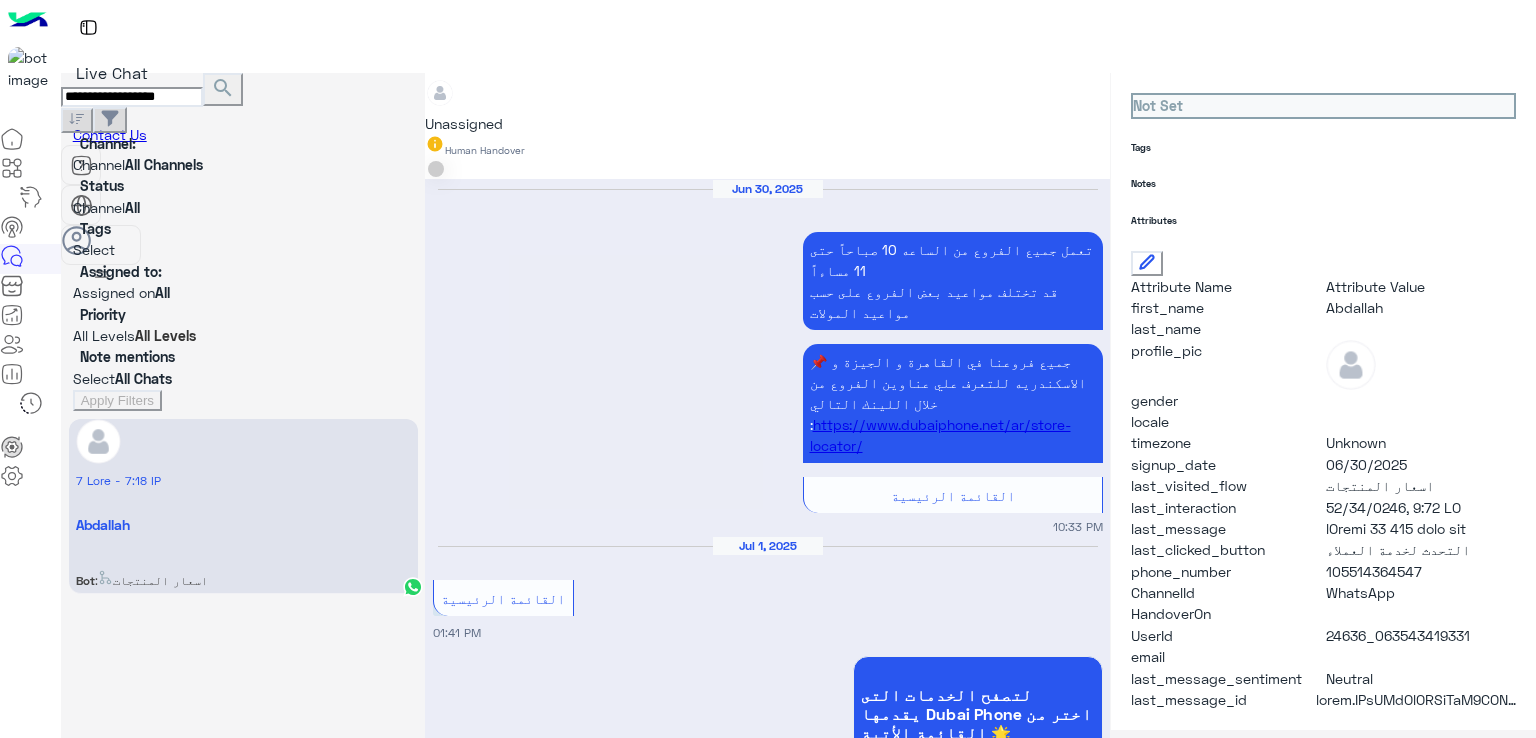click on "**********" at bounding box center (132, 97) 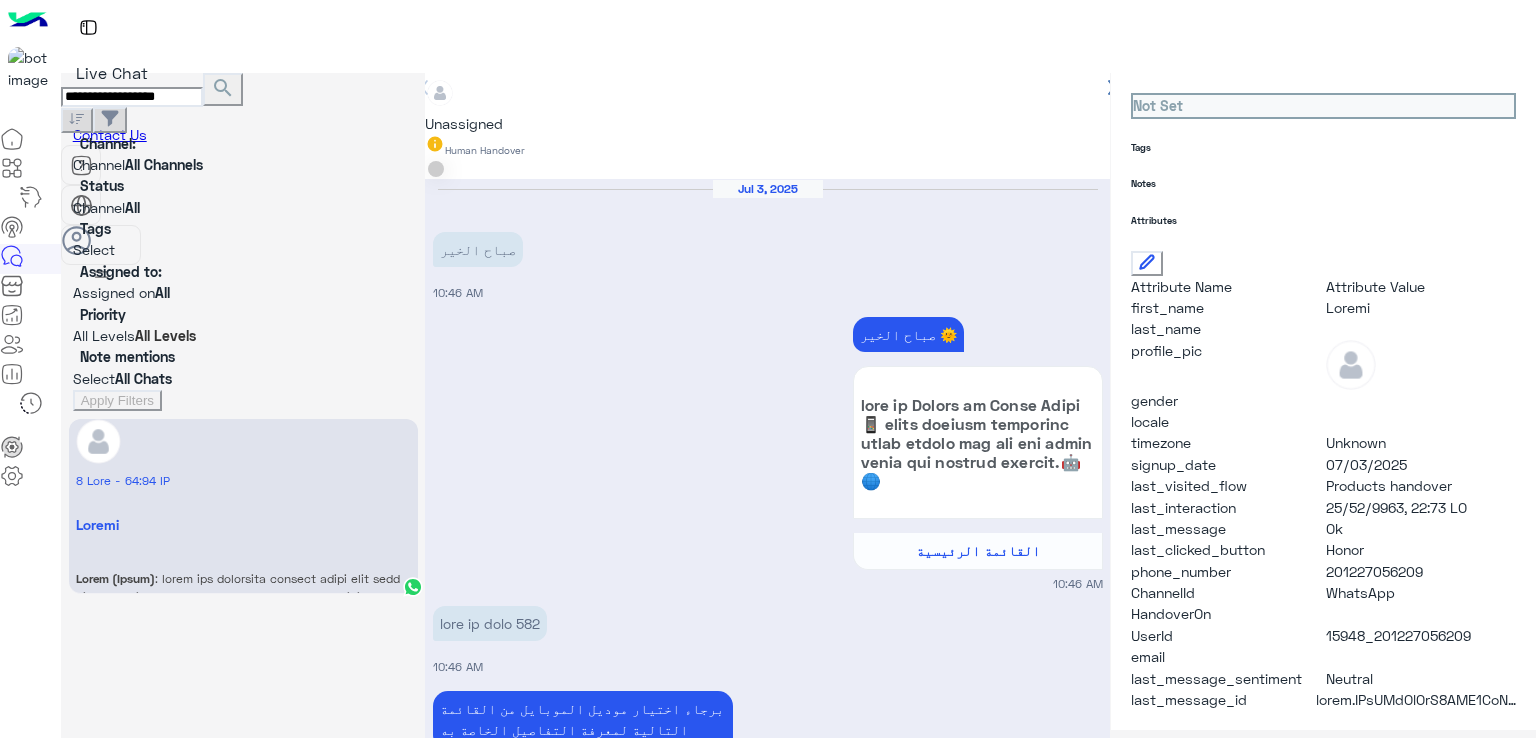 scroll, scrollTop: 1500, scrollLeft: 0, axis: vertical 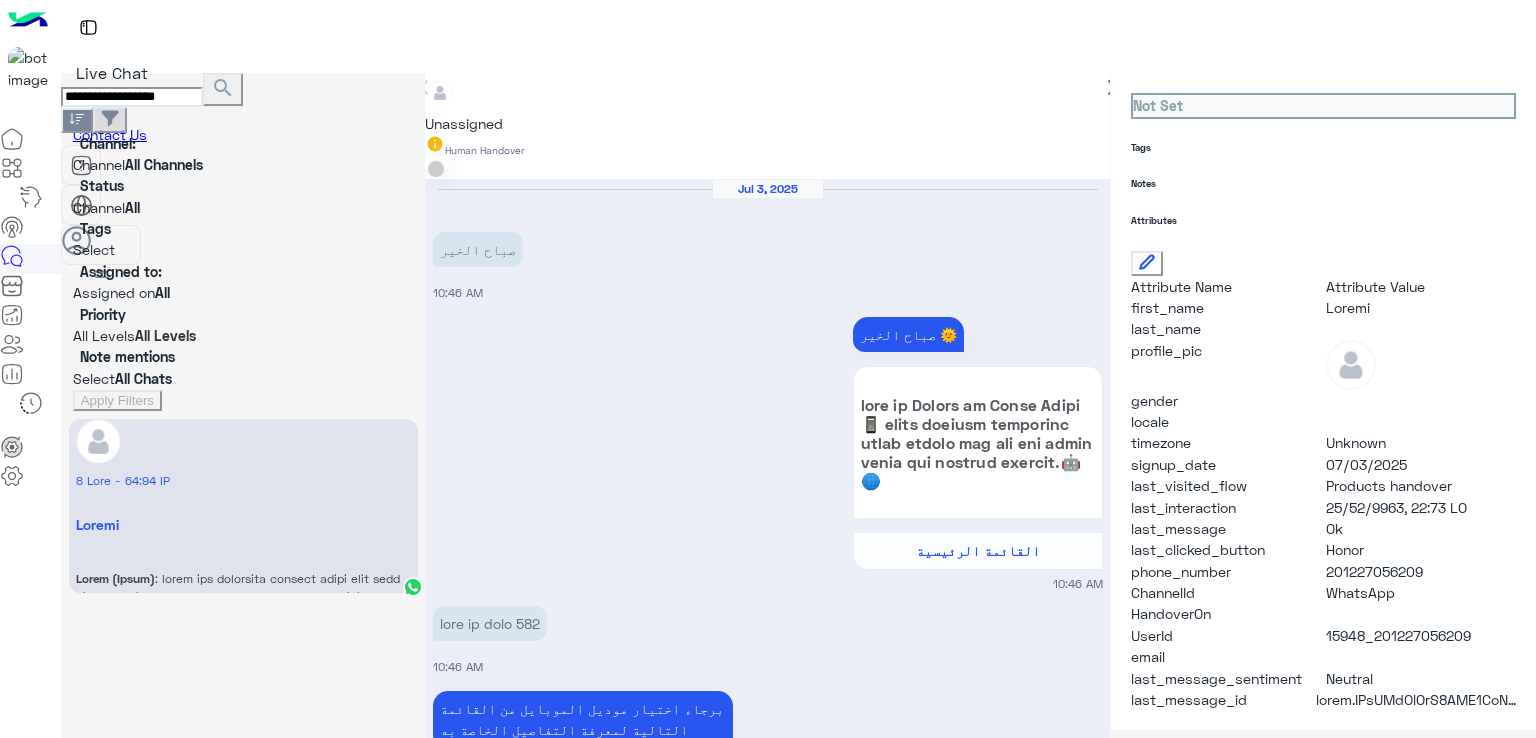 paste 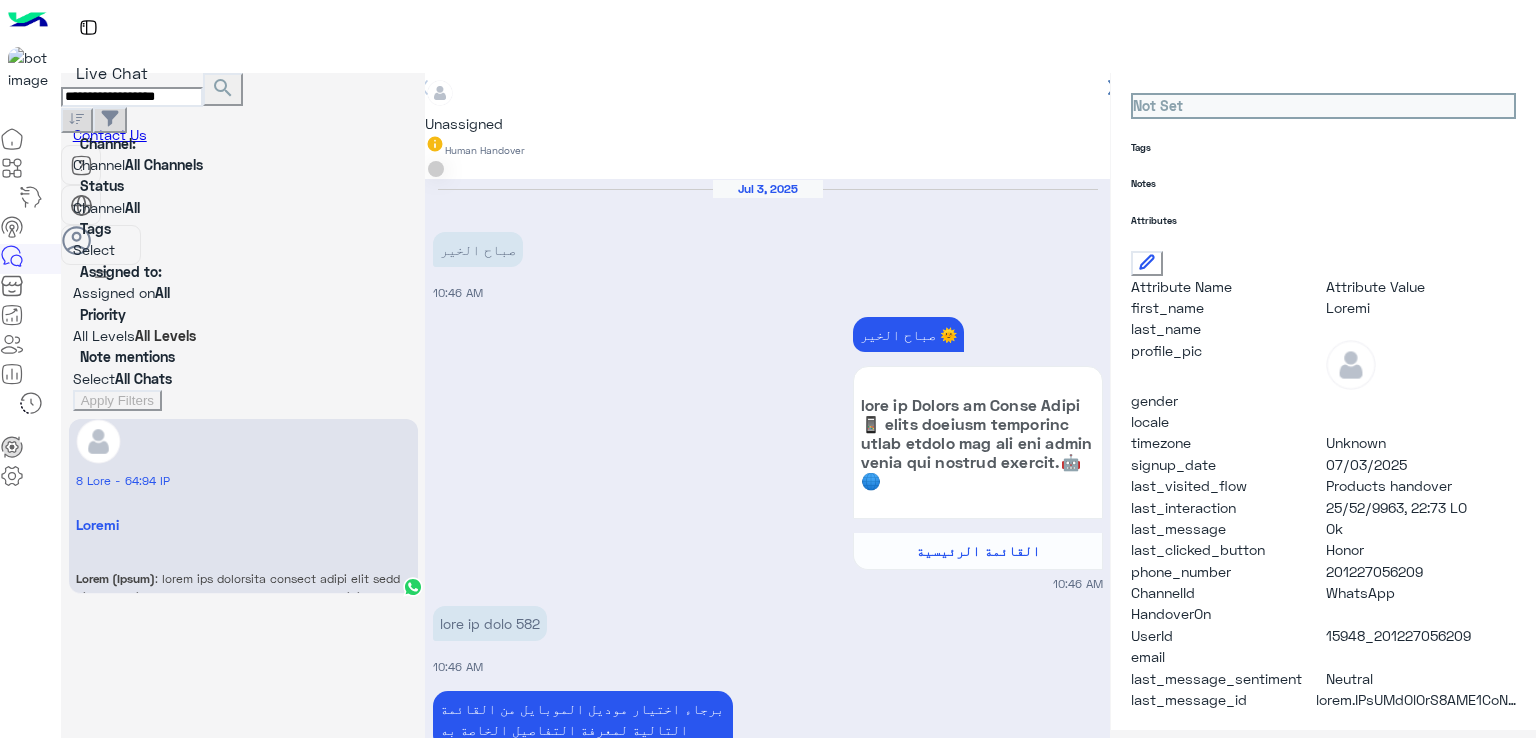 type on "**********" 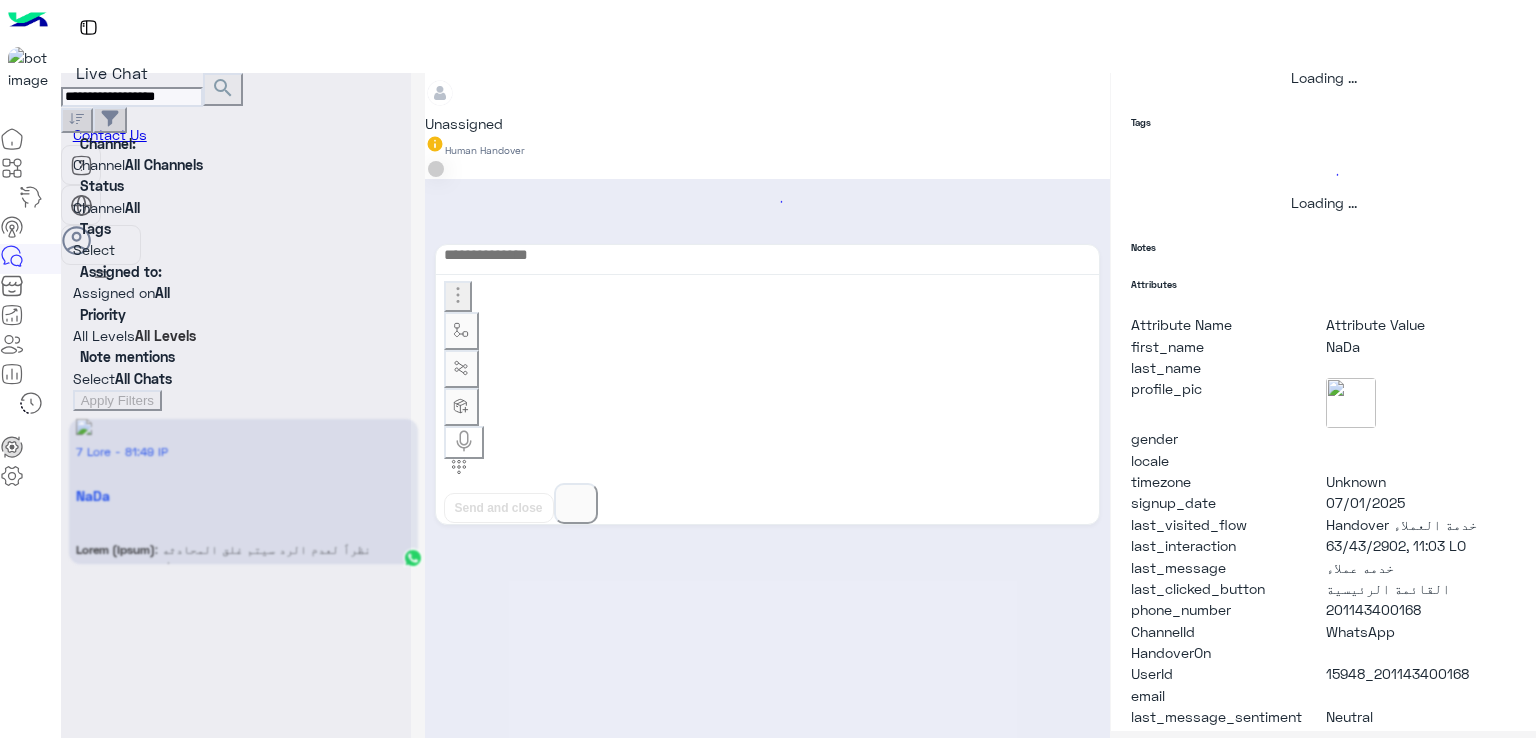 scroll, scrollTop: 360, scrollLeft: 0, axis: vertical 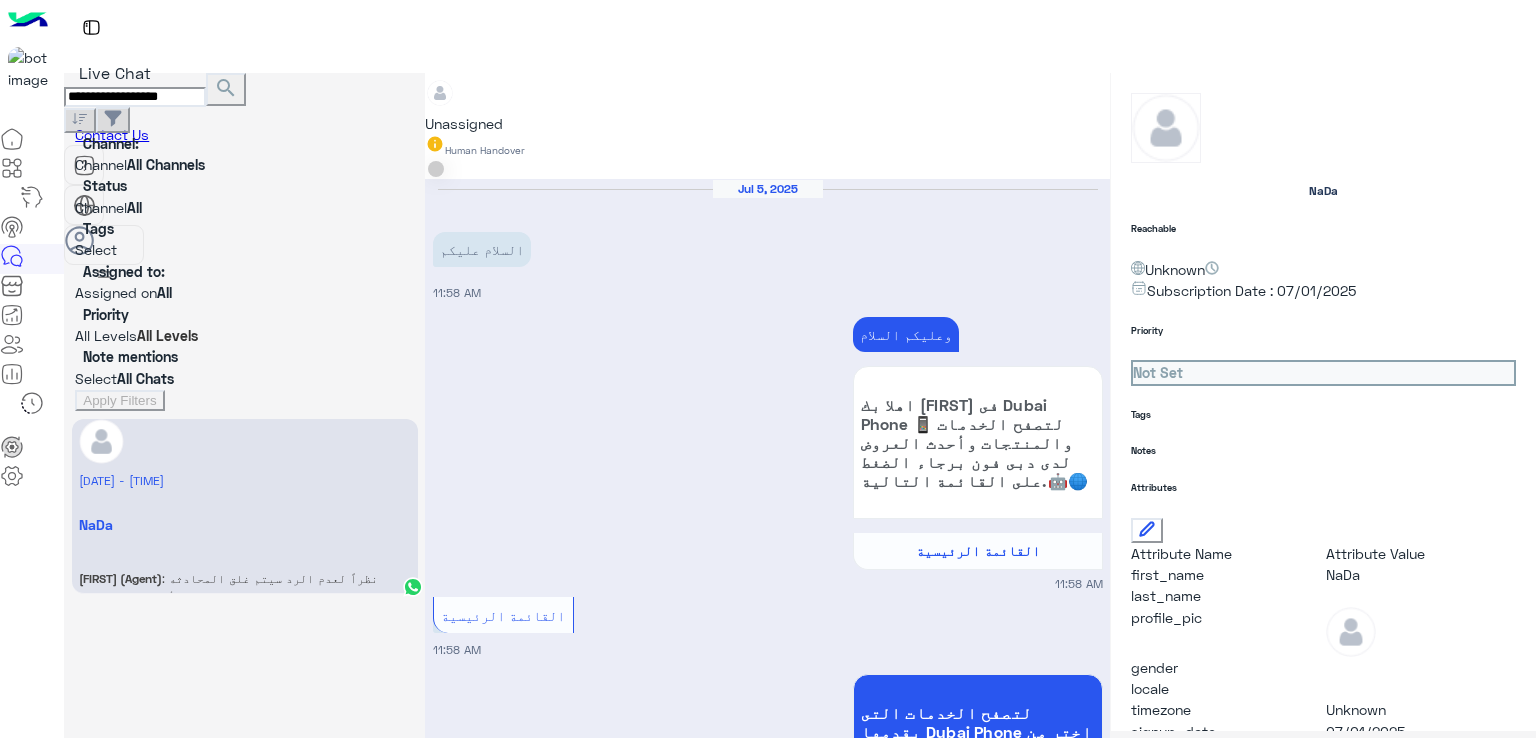 click on "×" at bounding box center [40, 1079] 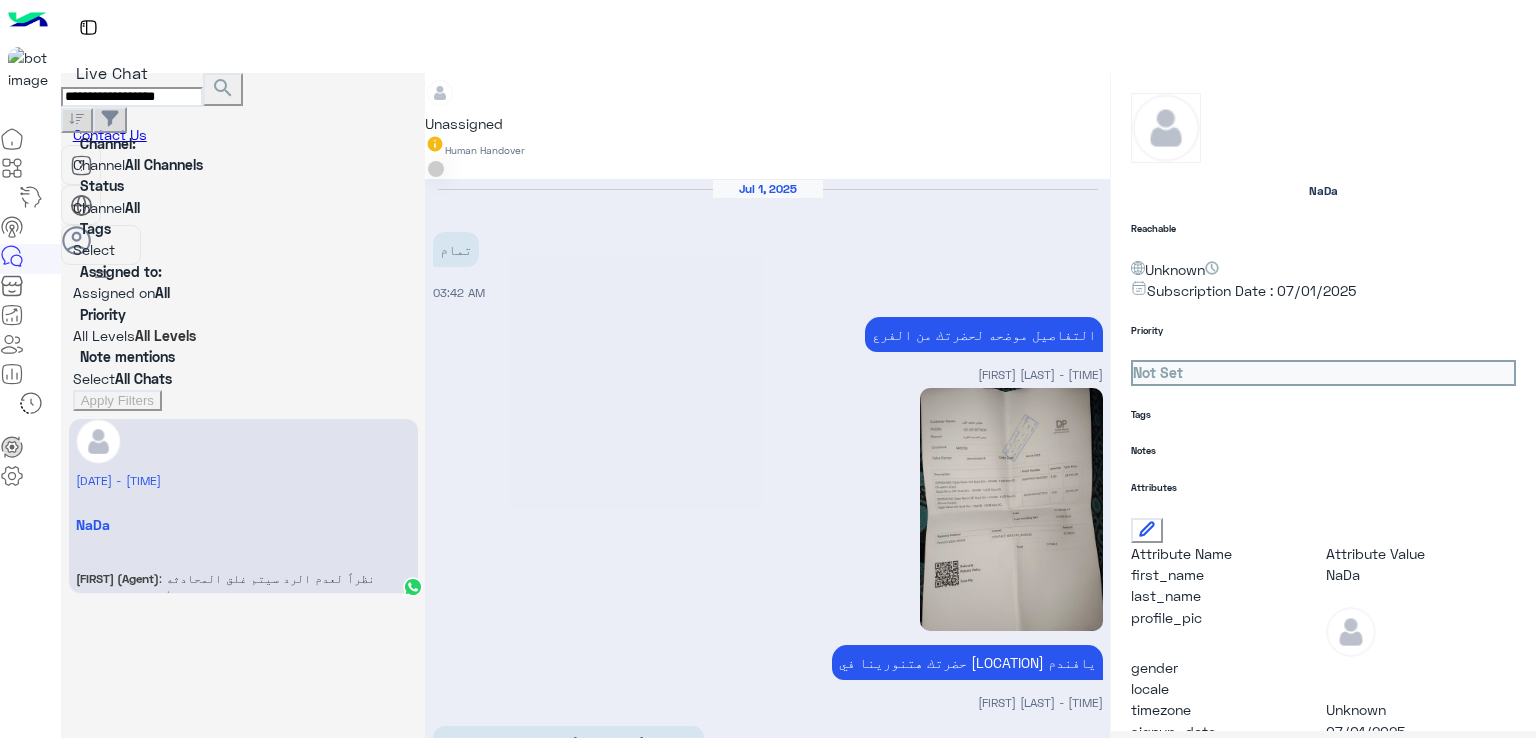 scroll, scrollTop: 4487, scrollLeft: 0, axis: vertical 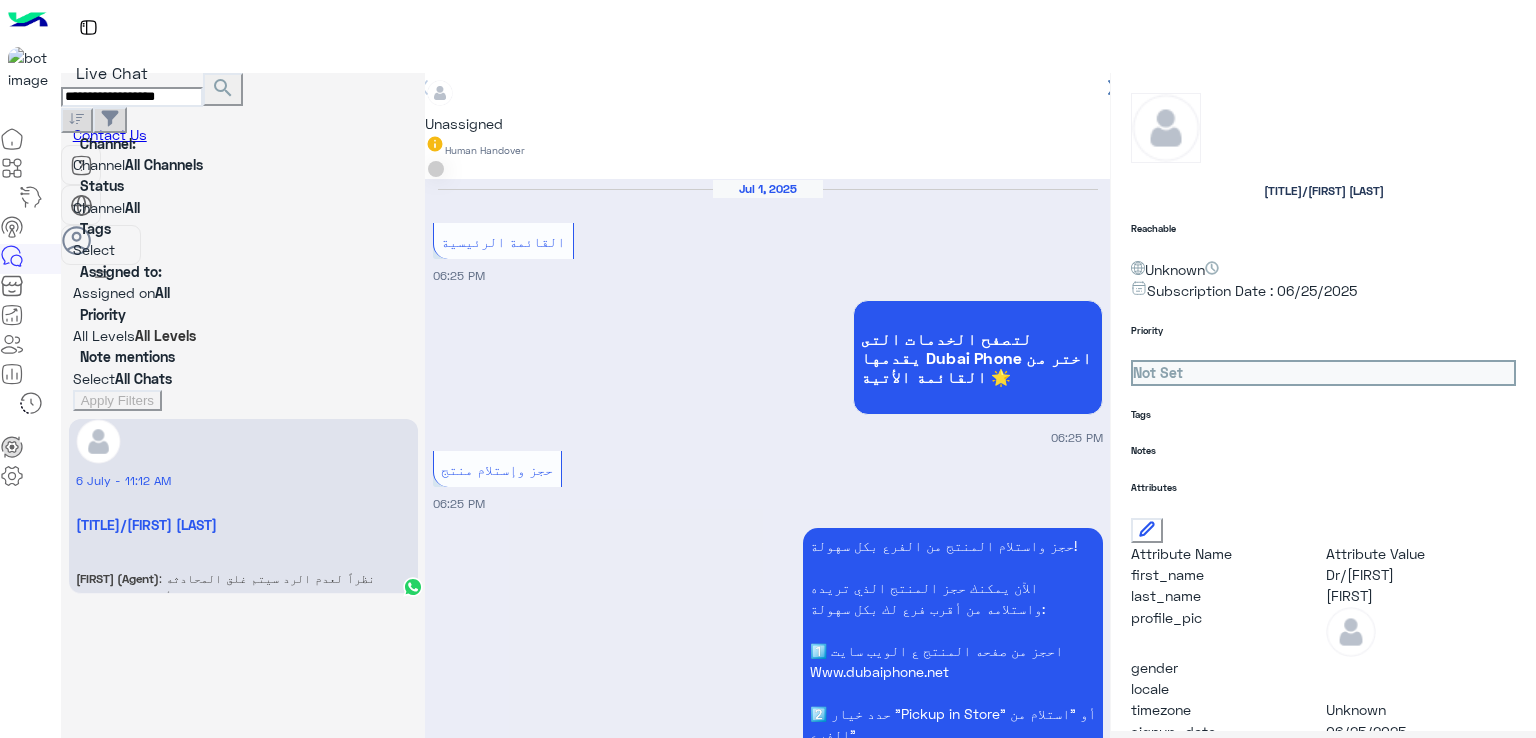 click on "استفسر عن ال earphone  اسعارها اى وهل فيه عليها خصم لو هدفع بمحفظة؟" at bounding box center [583, 1515] 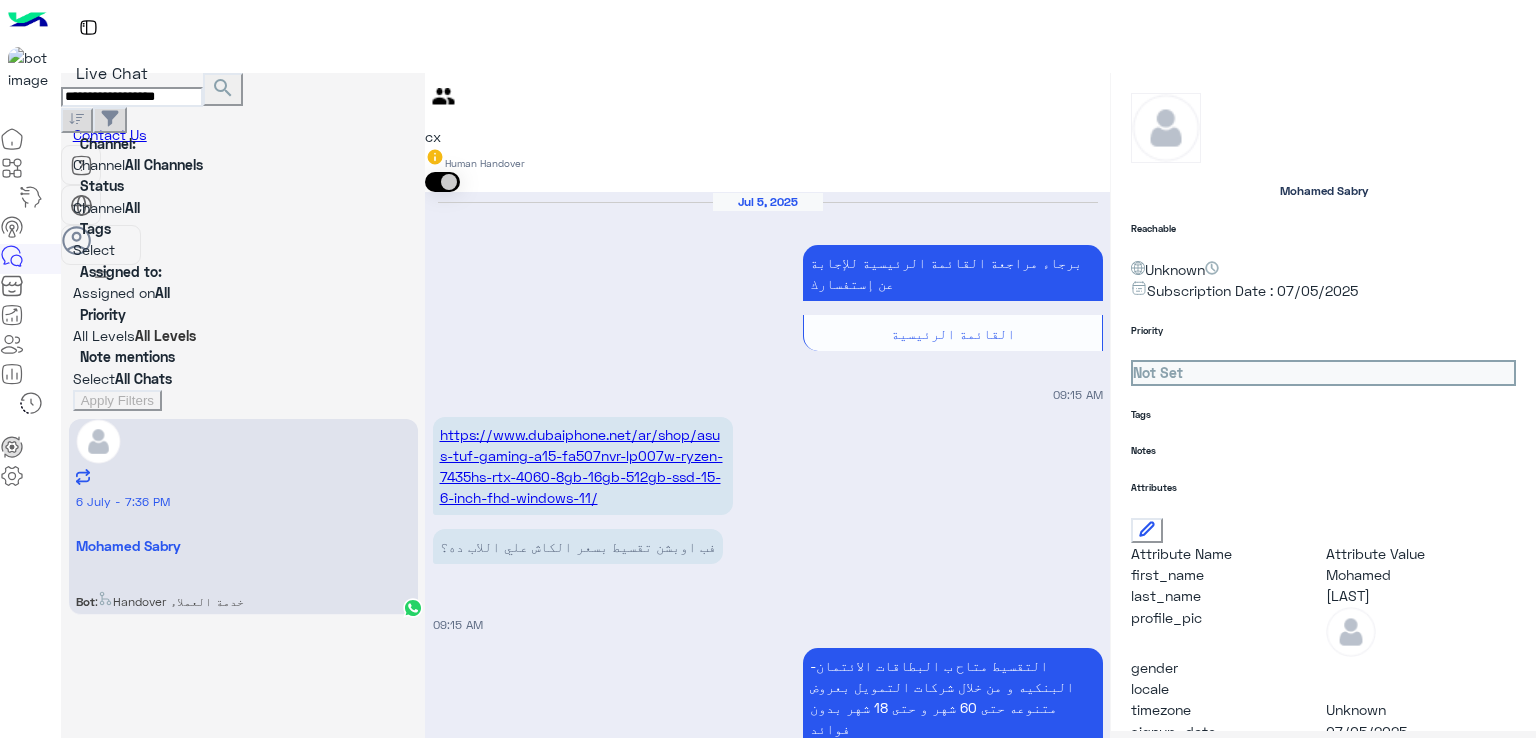 scroll, scrollTop: 1940, scrollLeft: 0, axis: vertical 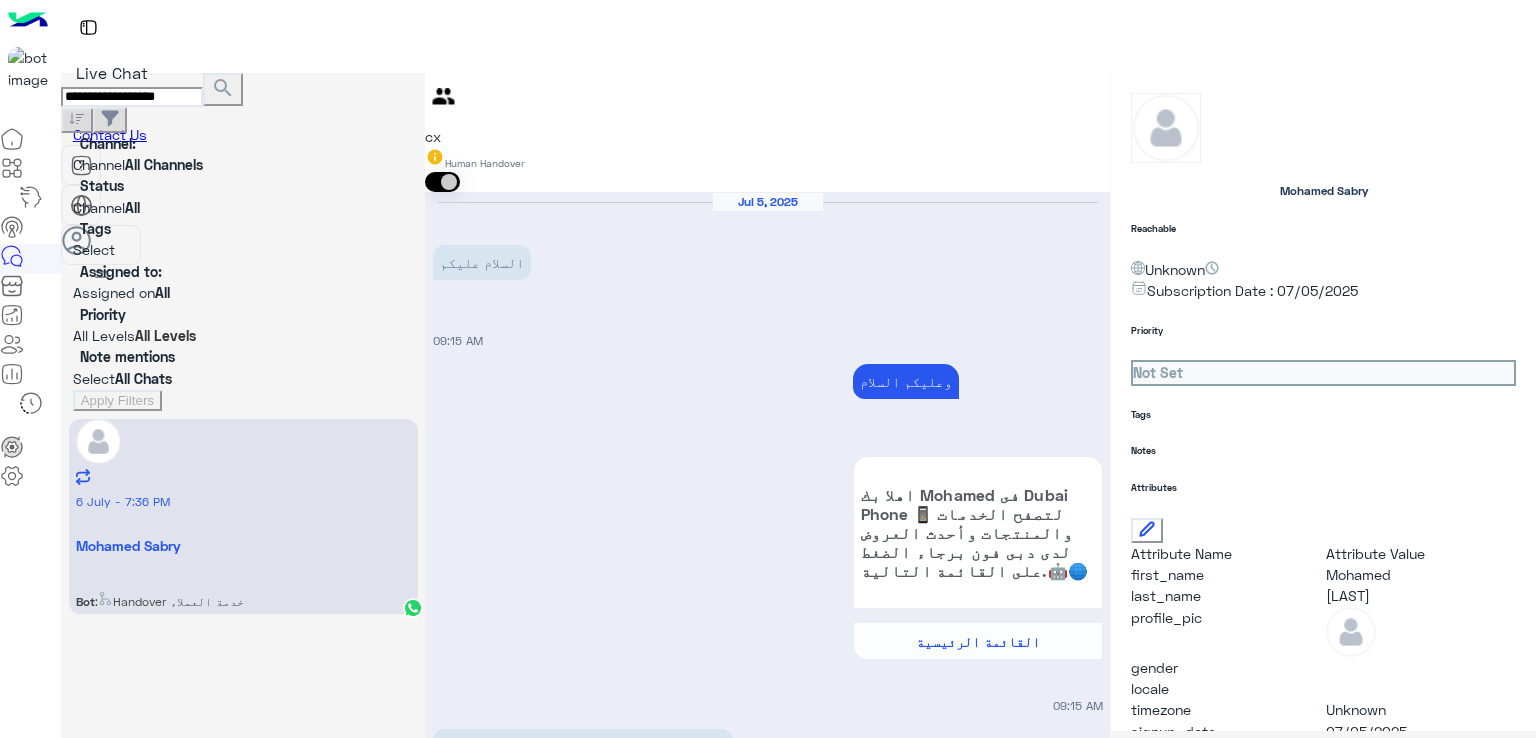 click on "دبي فون سلمى لؤي صباح الخير 🩷 اهلا وسهلا بحضرتك" at bounding box center (990, 2152) 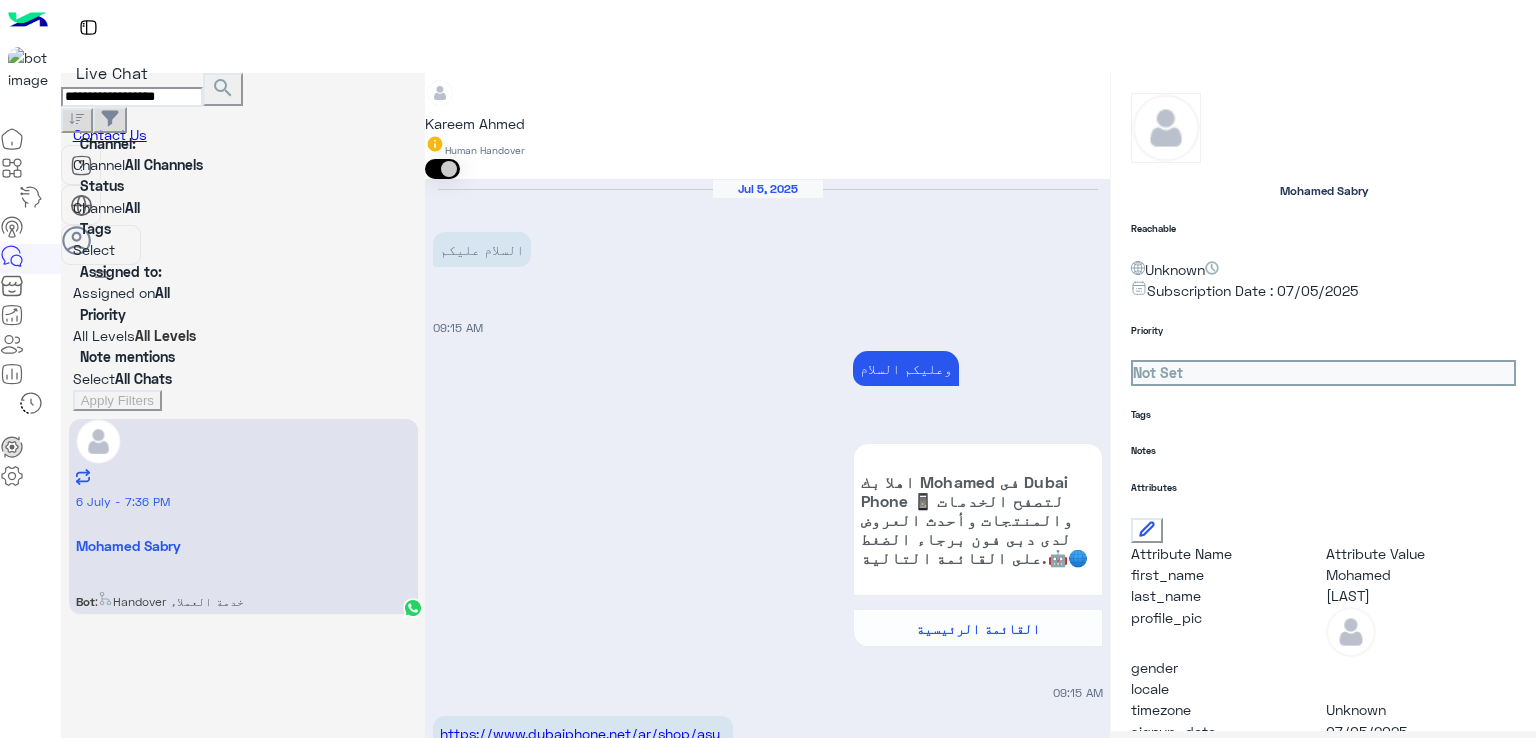 scroll, scrollTop: 4114, scrollLeft: 0, axis: vertical 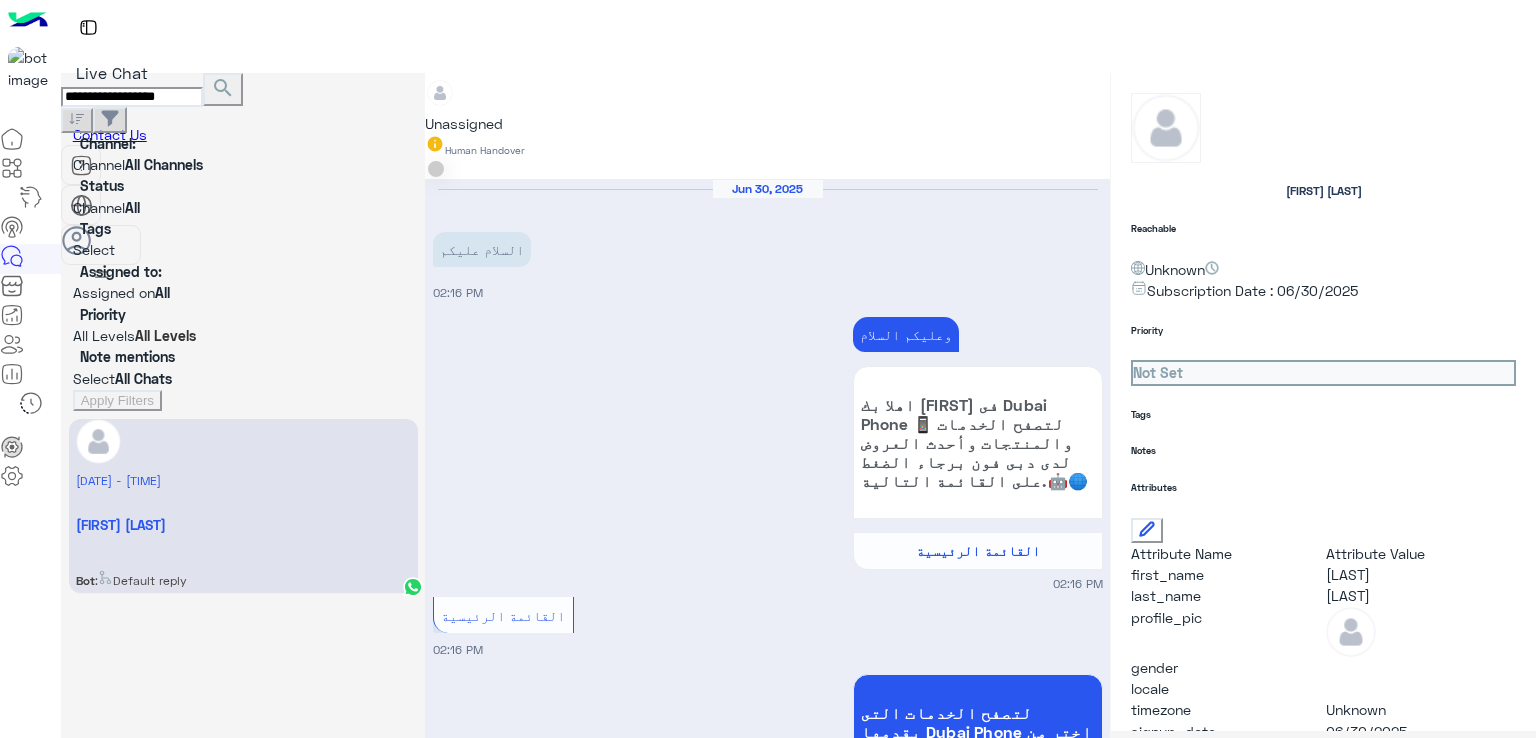 click on "**********" at bounding box center [132, 97] 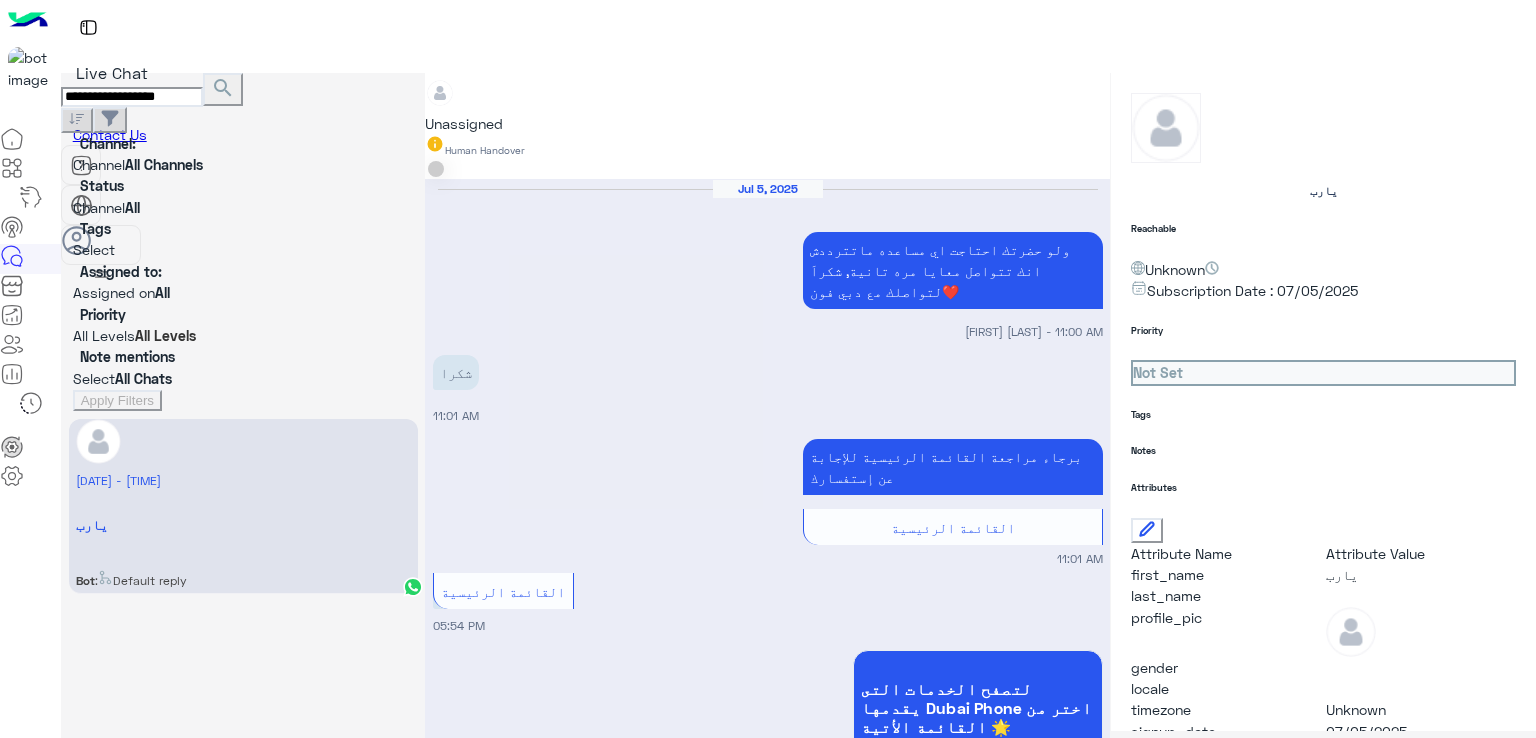 scroll, scrollTop: 598, scrollLeft: 0, axis: vertical 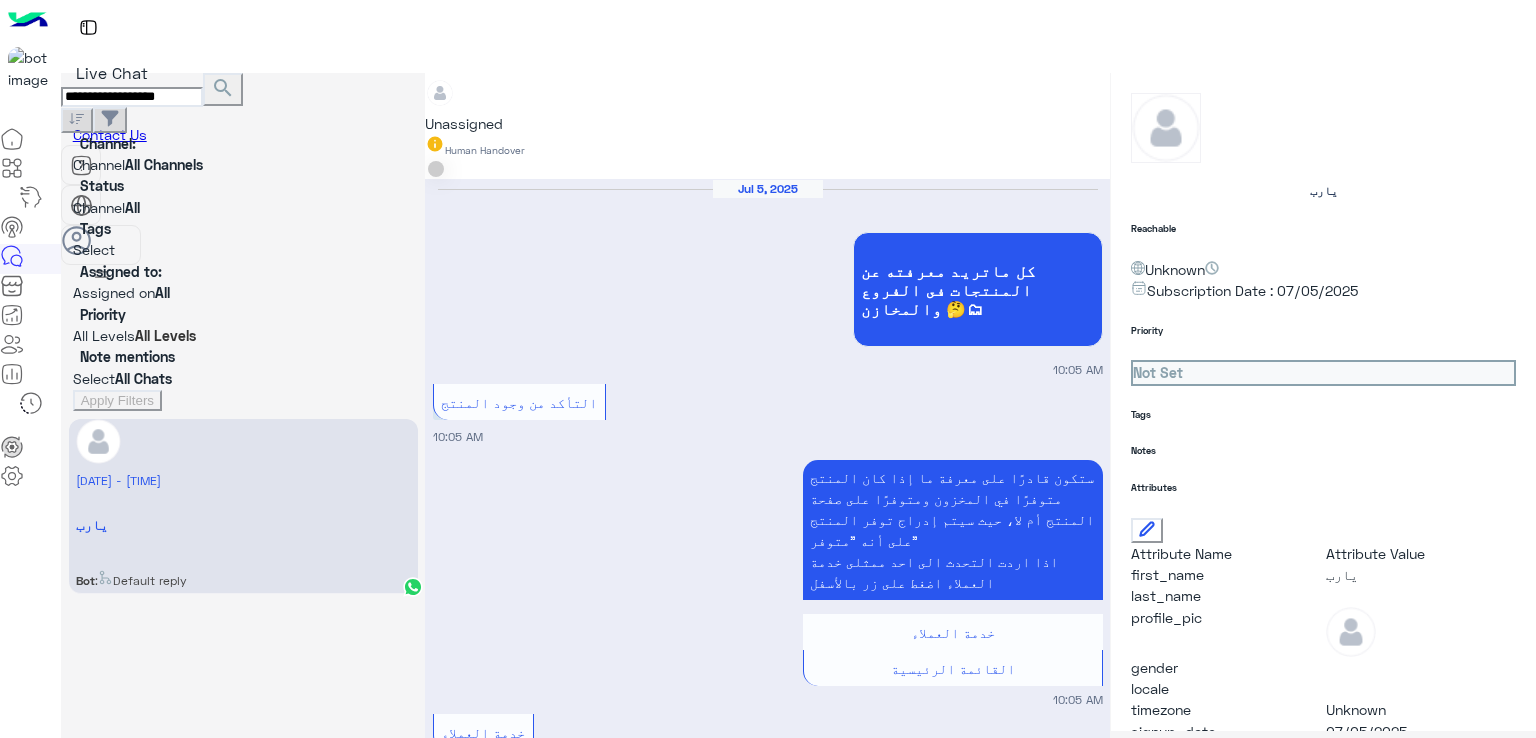 click on "دبي فون حبيبة هاني صباح الخير❤️ اتمنى حضرتك تكون بخير اتشرف ب اسم حضرتك ؟" at bounding box center (1000, 1088) 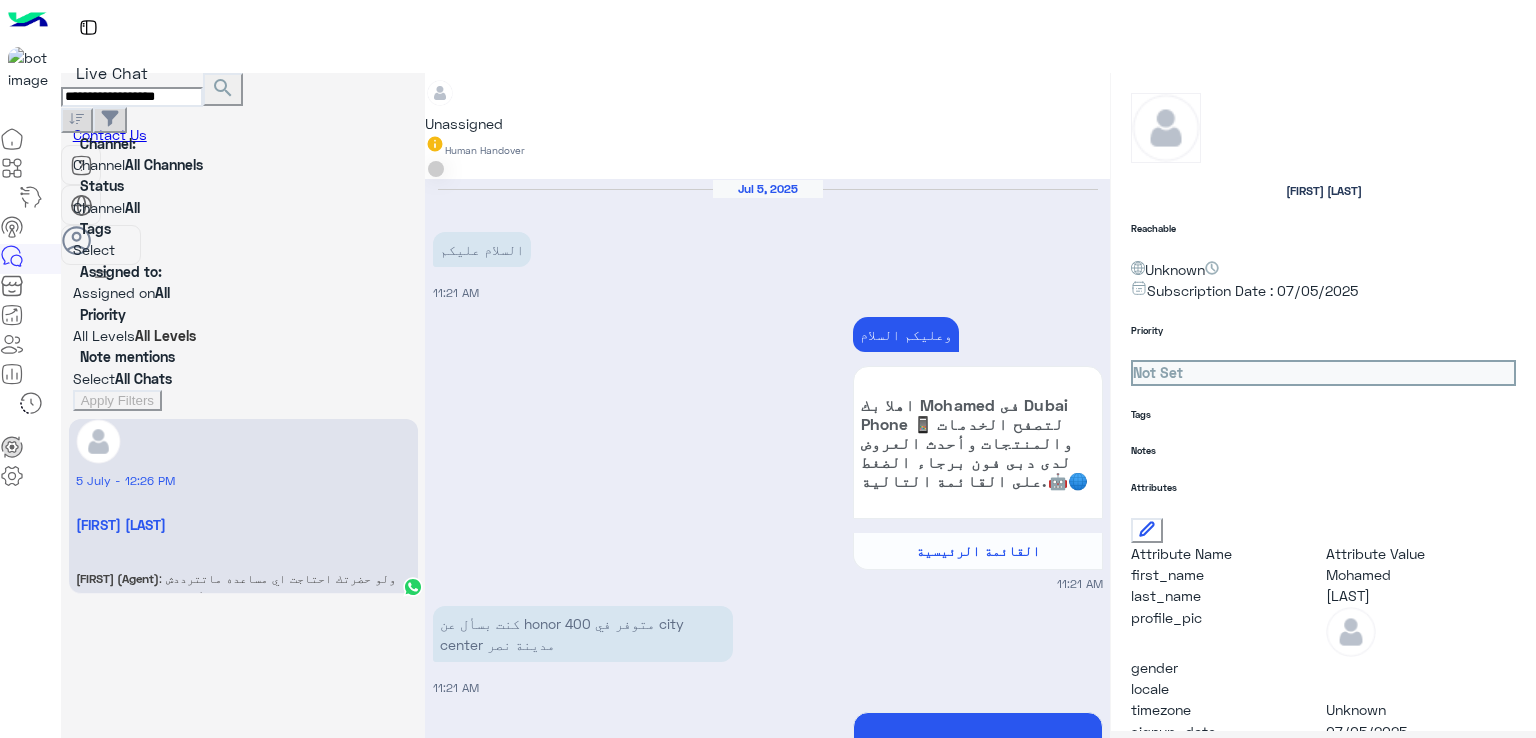 scroll, scrollTop: 2934, scrollLeft: 0, axis: vertical 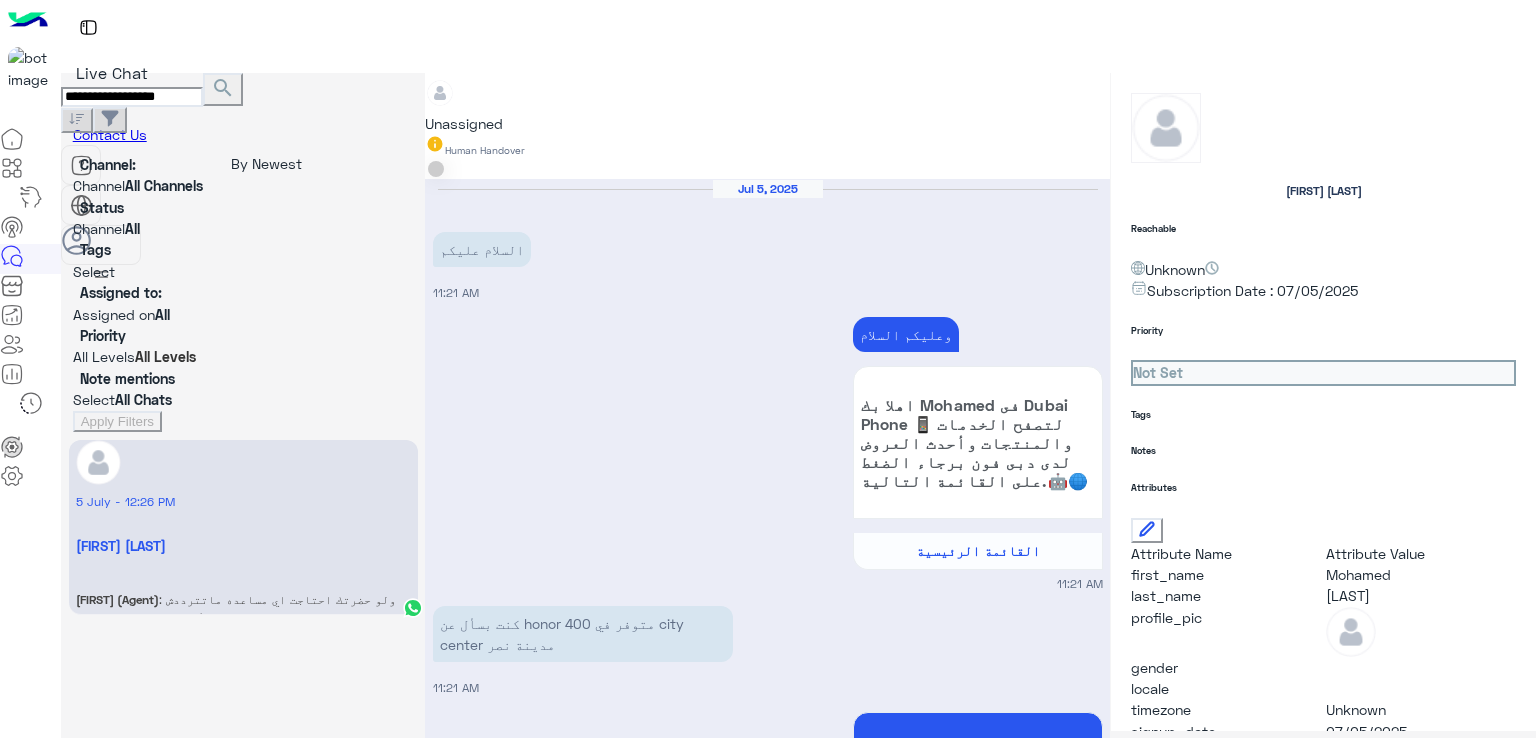paste 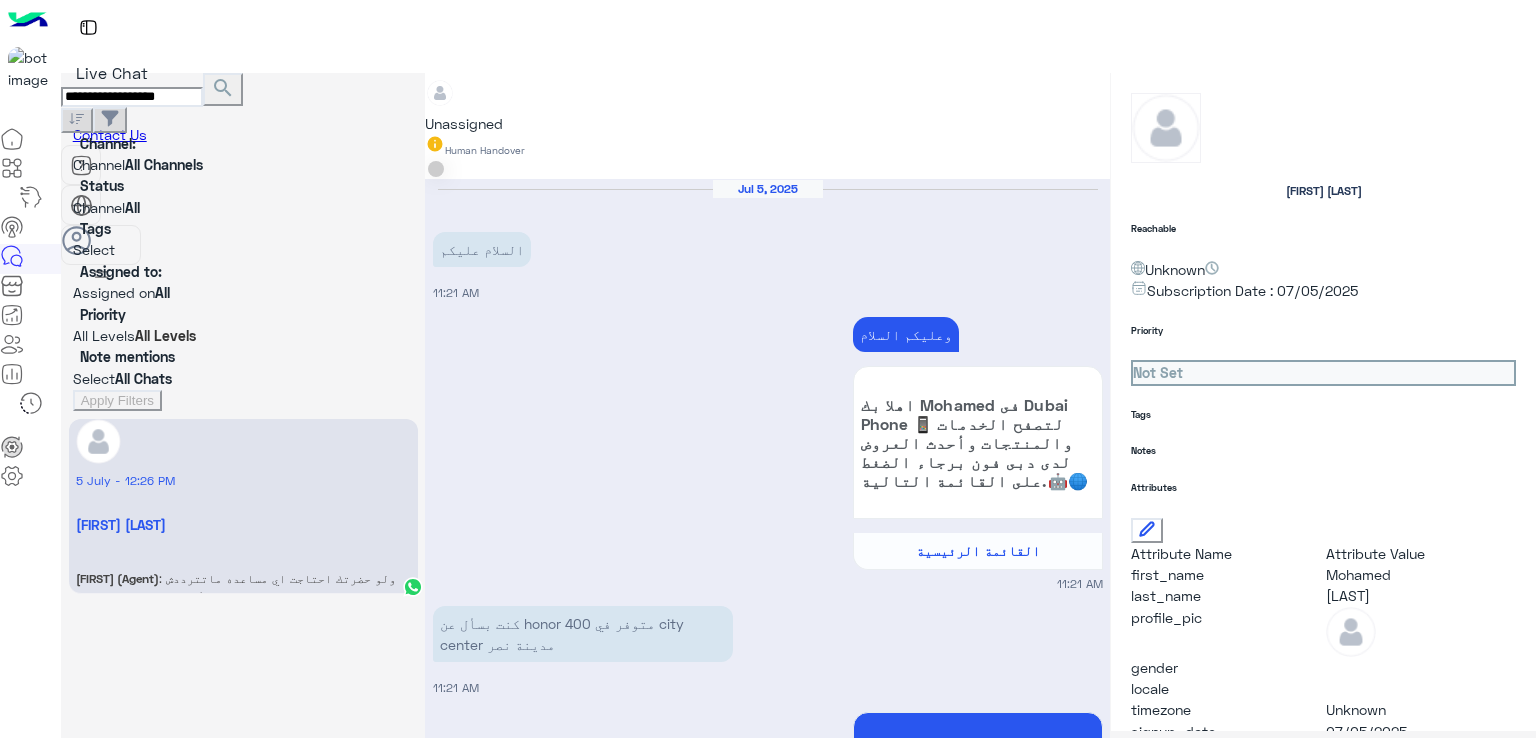 click on "search" at bounding box center (223, 88) 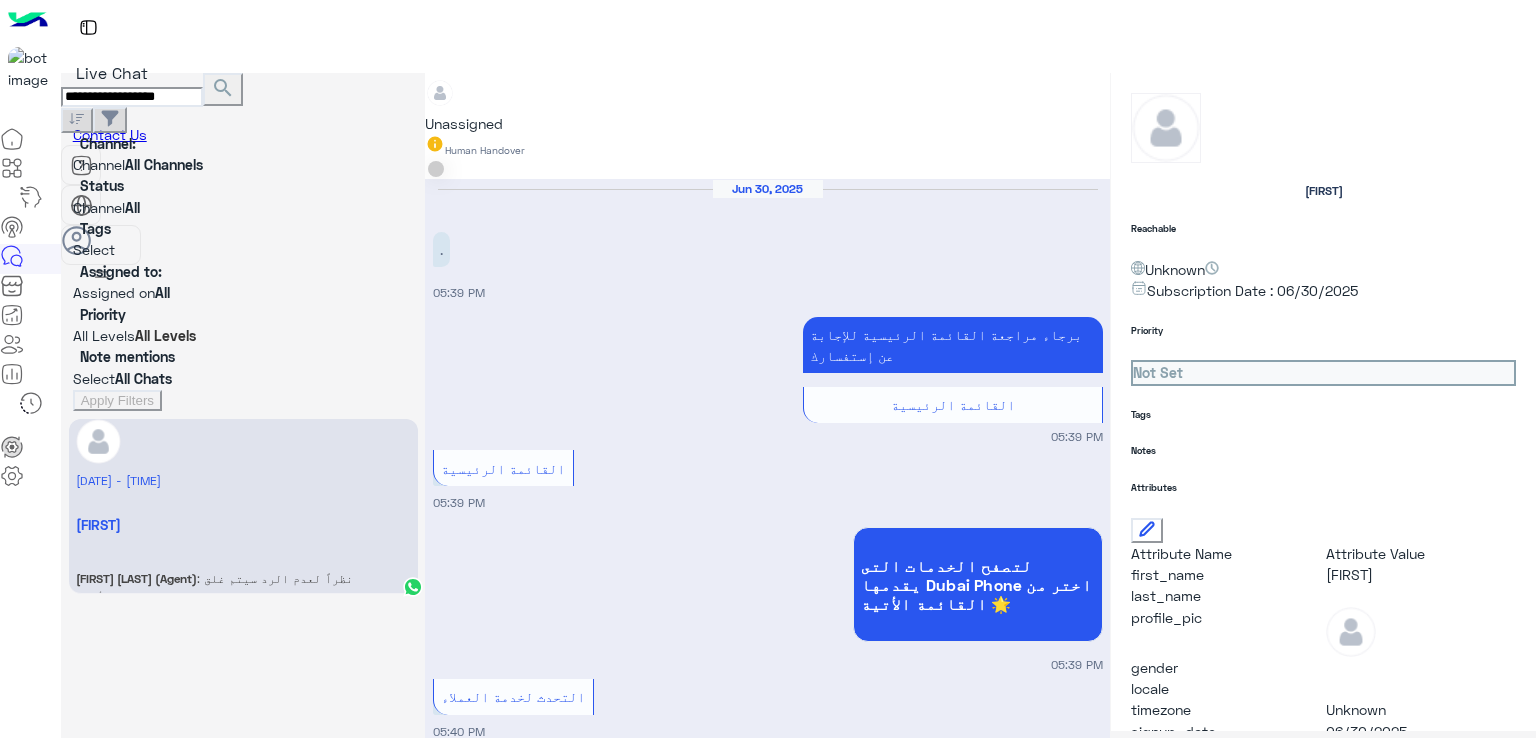scroll, scrollTop: 2219, scrollLeft: 0, axis: vertical 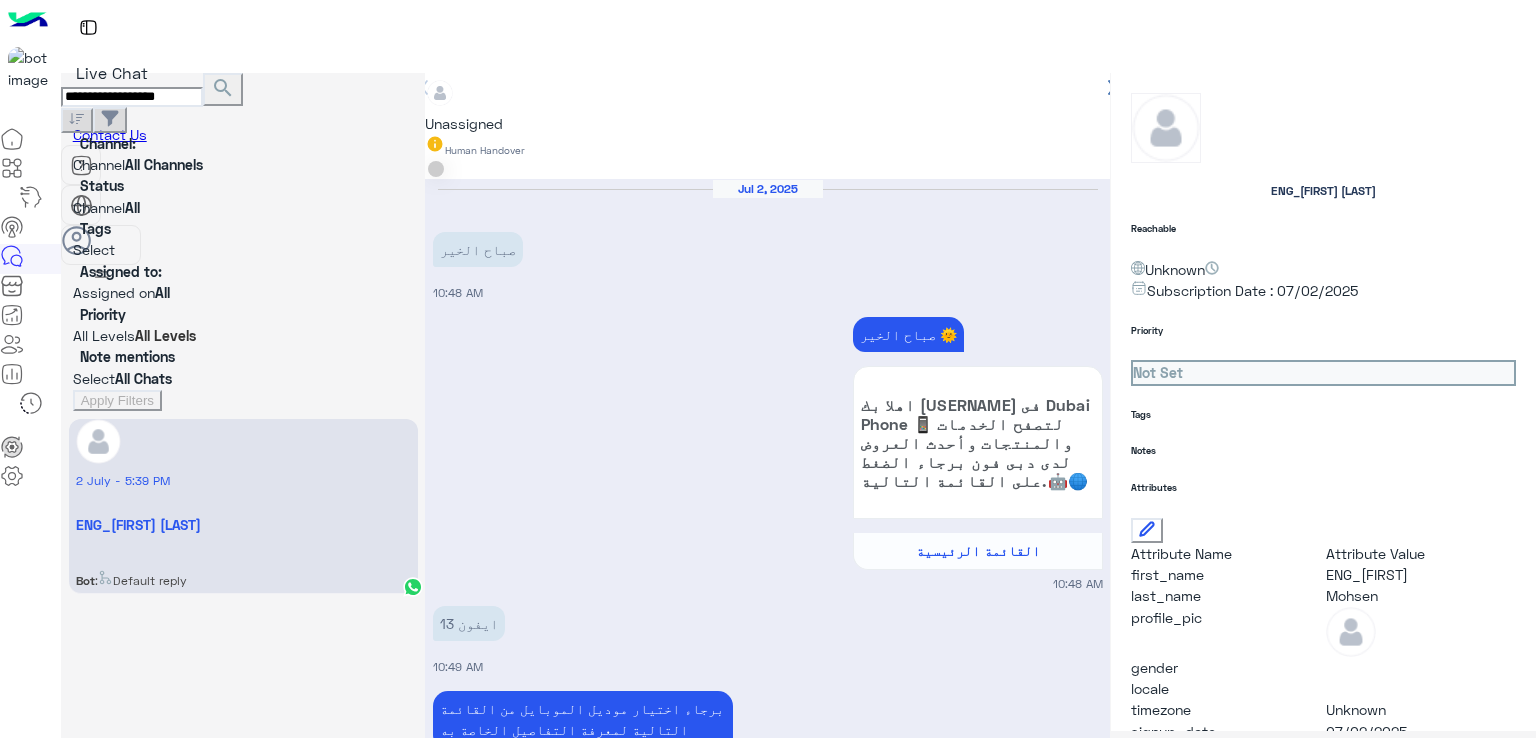 click on "طريقة السداد فيزا مشتريات كريديت" at bounding box center [560, 3149] 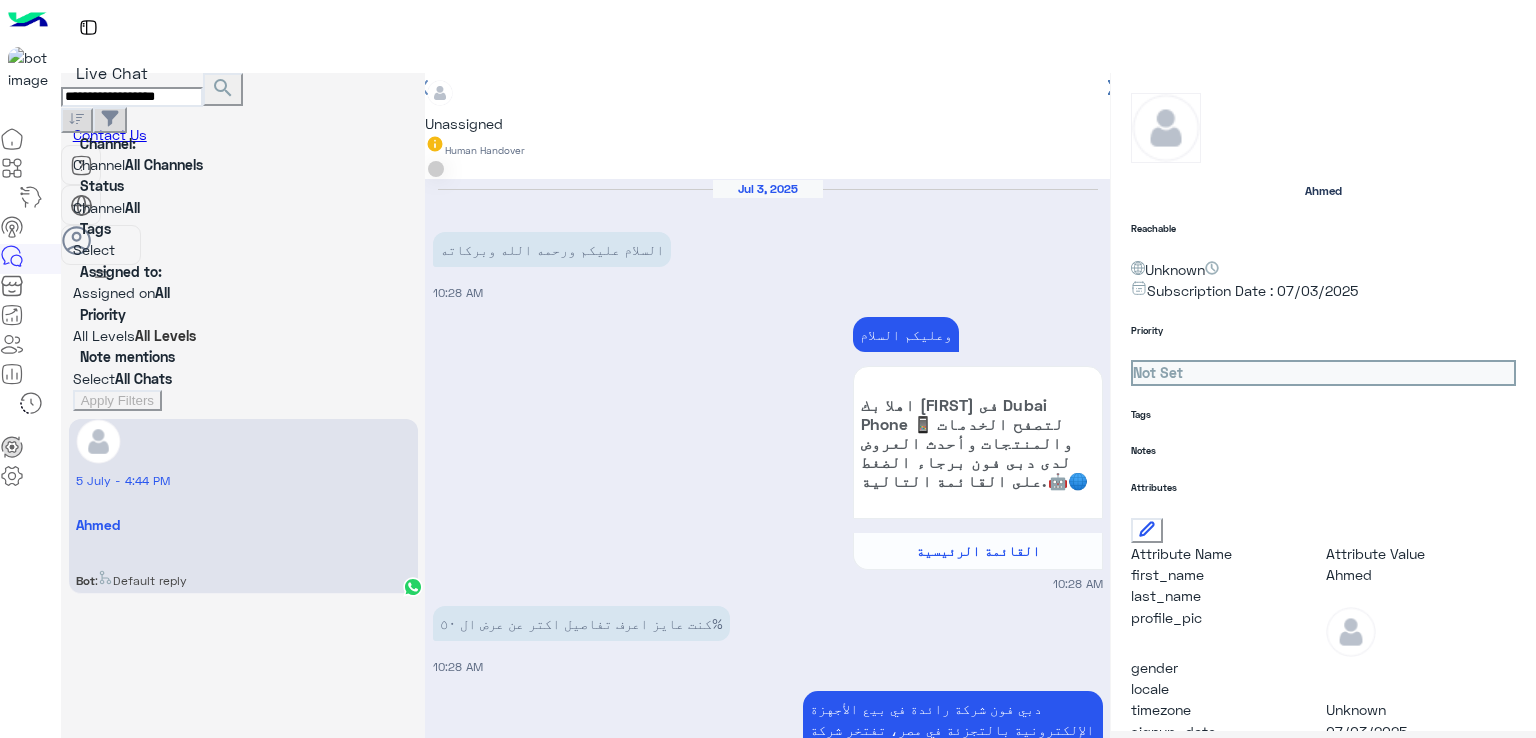 scroll, scrollTop: 3335, scrollLeft: 0, axis: vertical 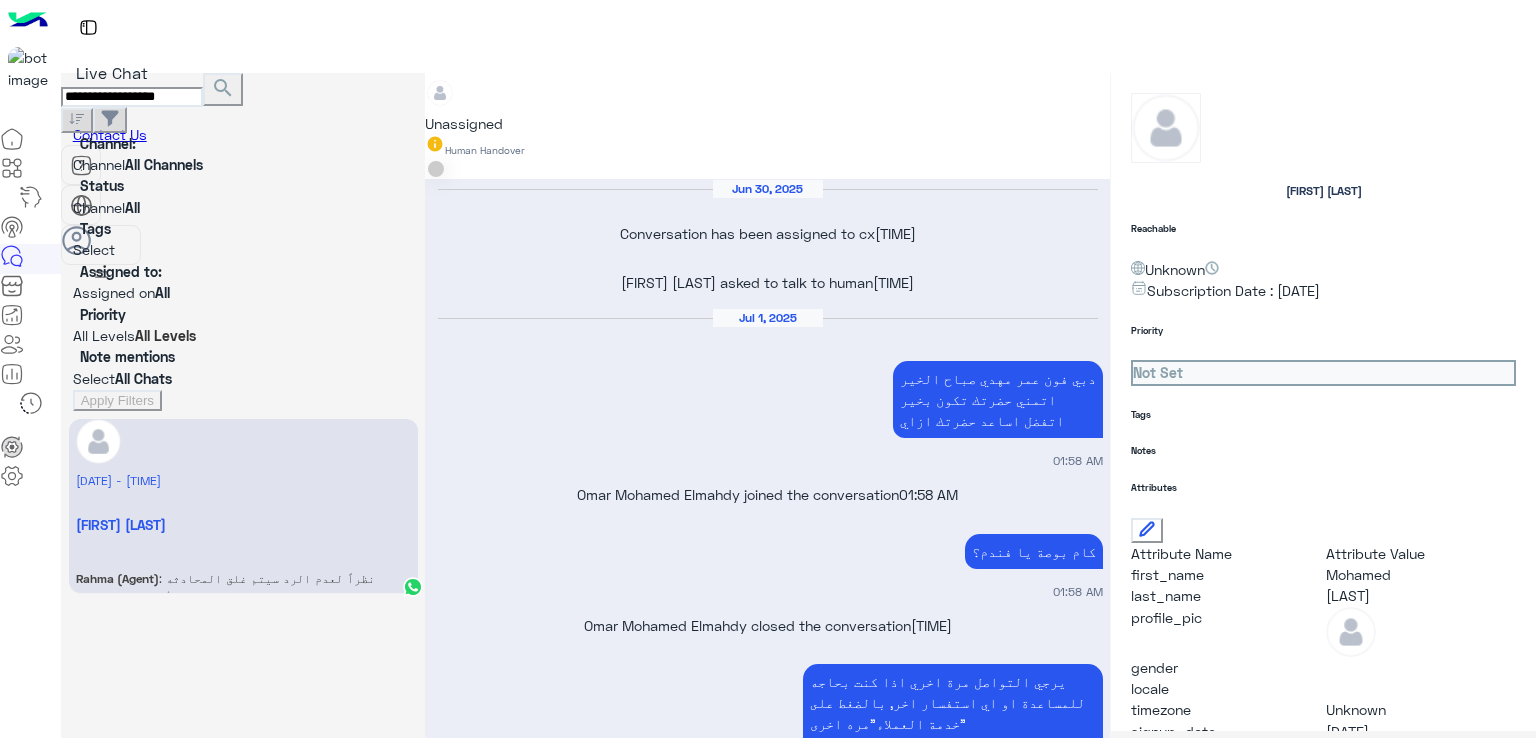 click on "السلام عليكم" at bounding box center (482, 2069) 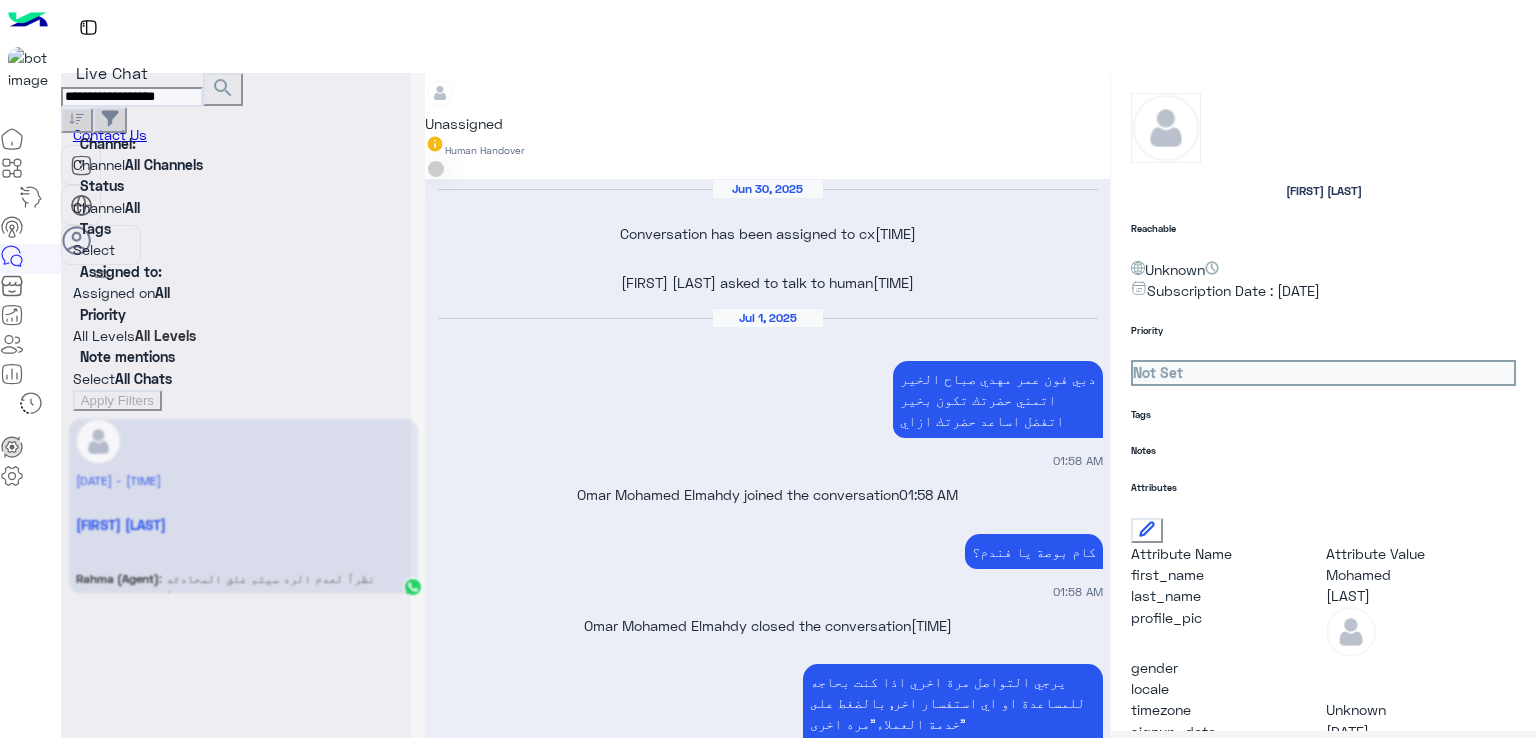click at bounding box center [236, 377] 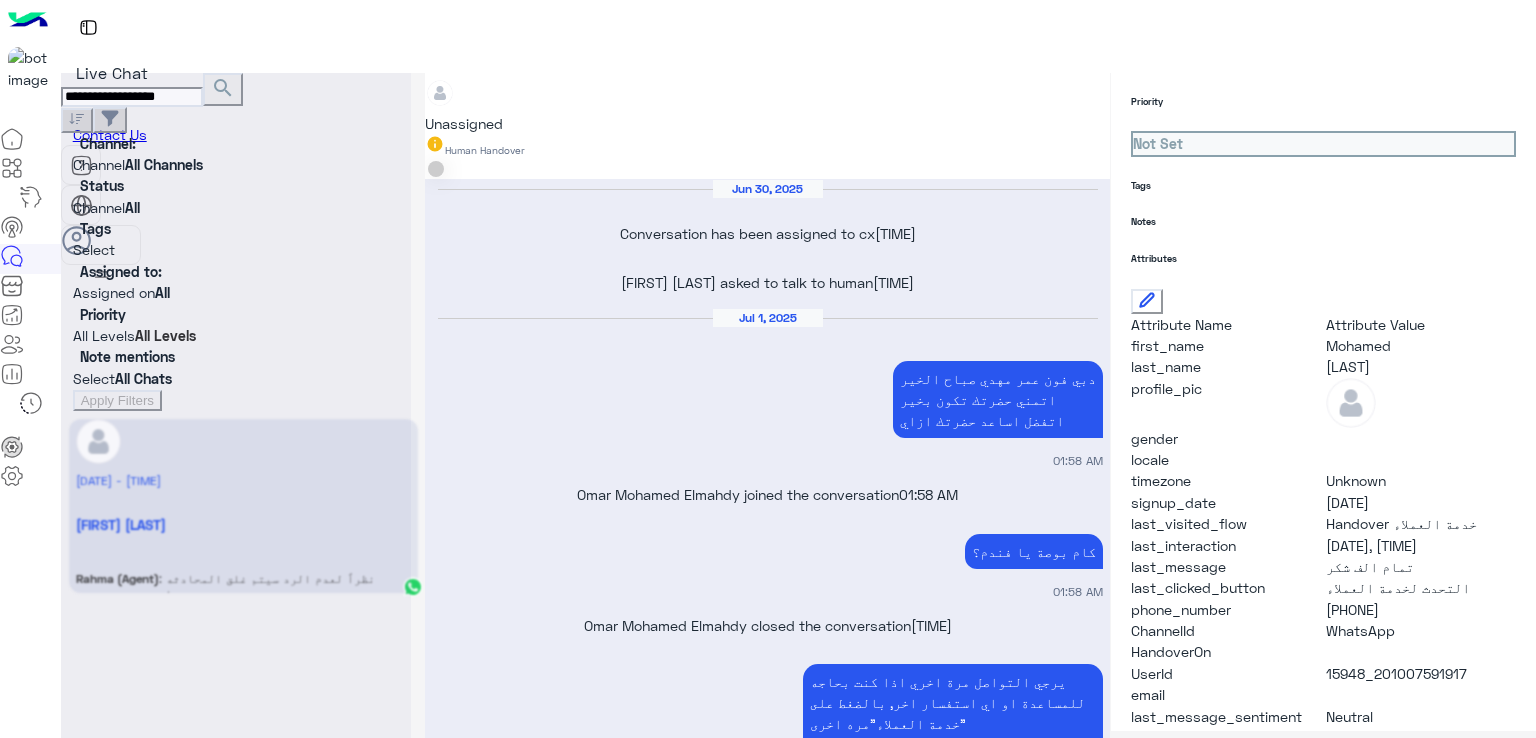 scroll, scrollTop: 333, scrollLeft: 0, axis: vertical 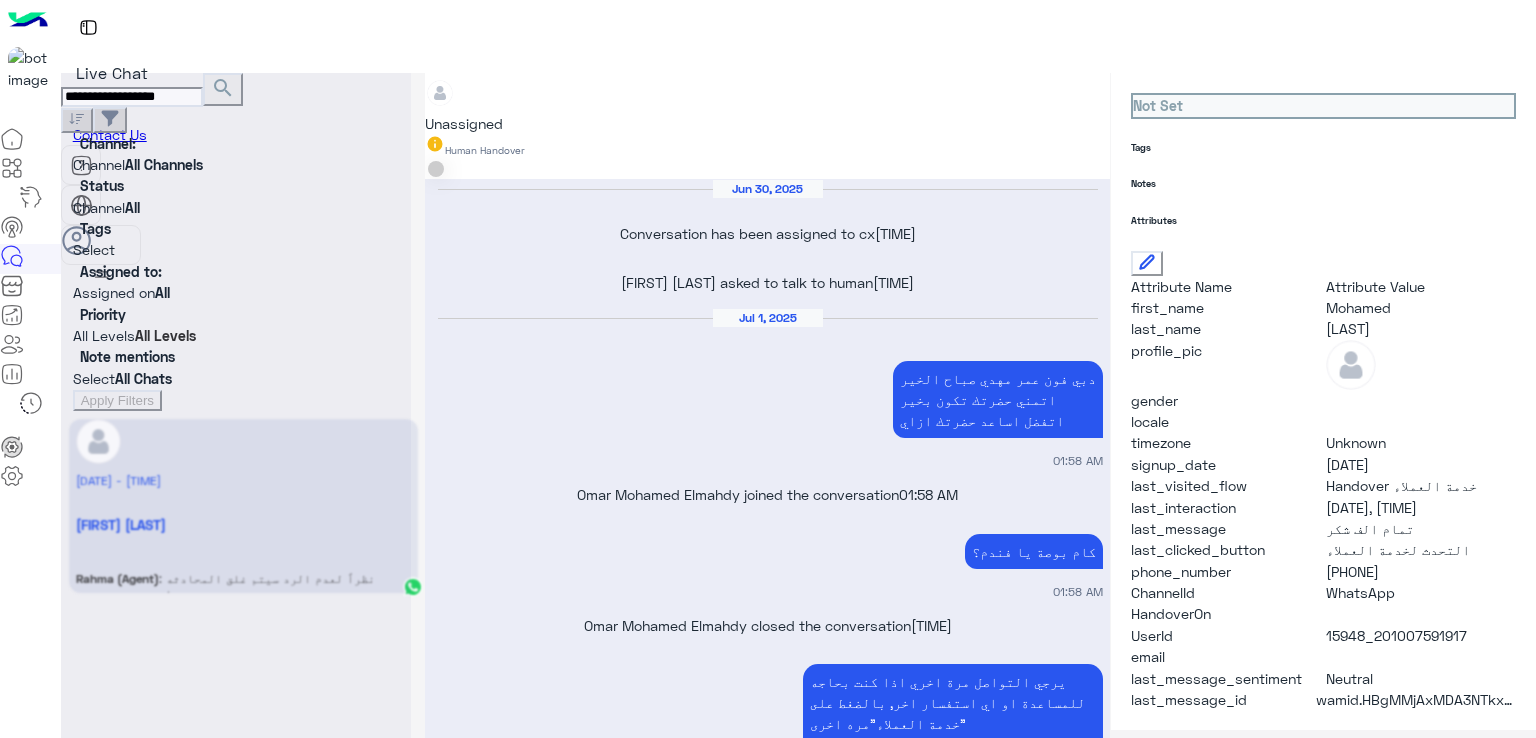 click on "15948_201007591917" at bounding box center [1421, 307] 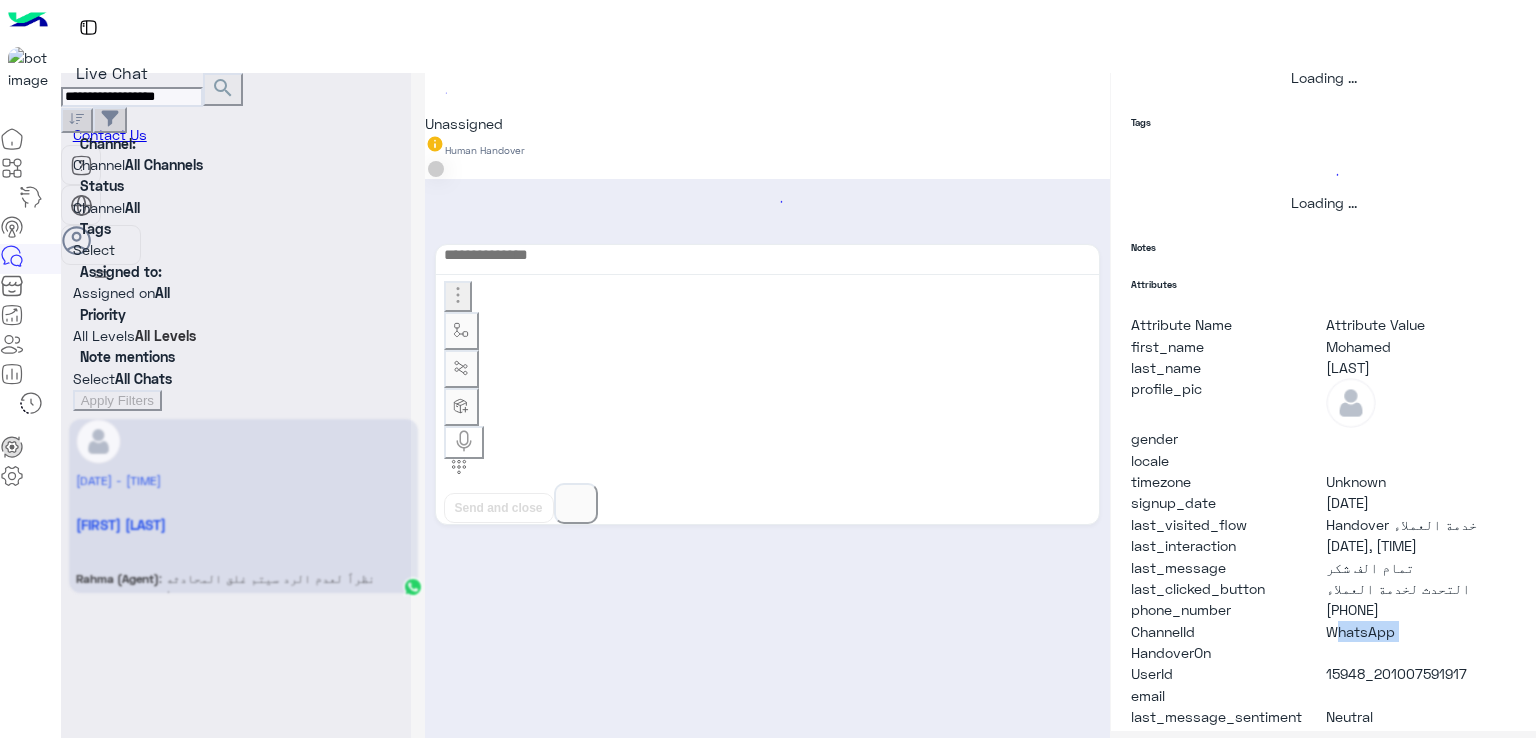 click on "WhatsApp" at bounding box center (1421, 346) 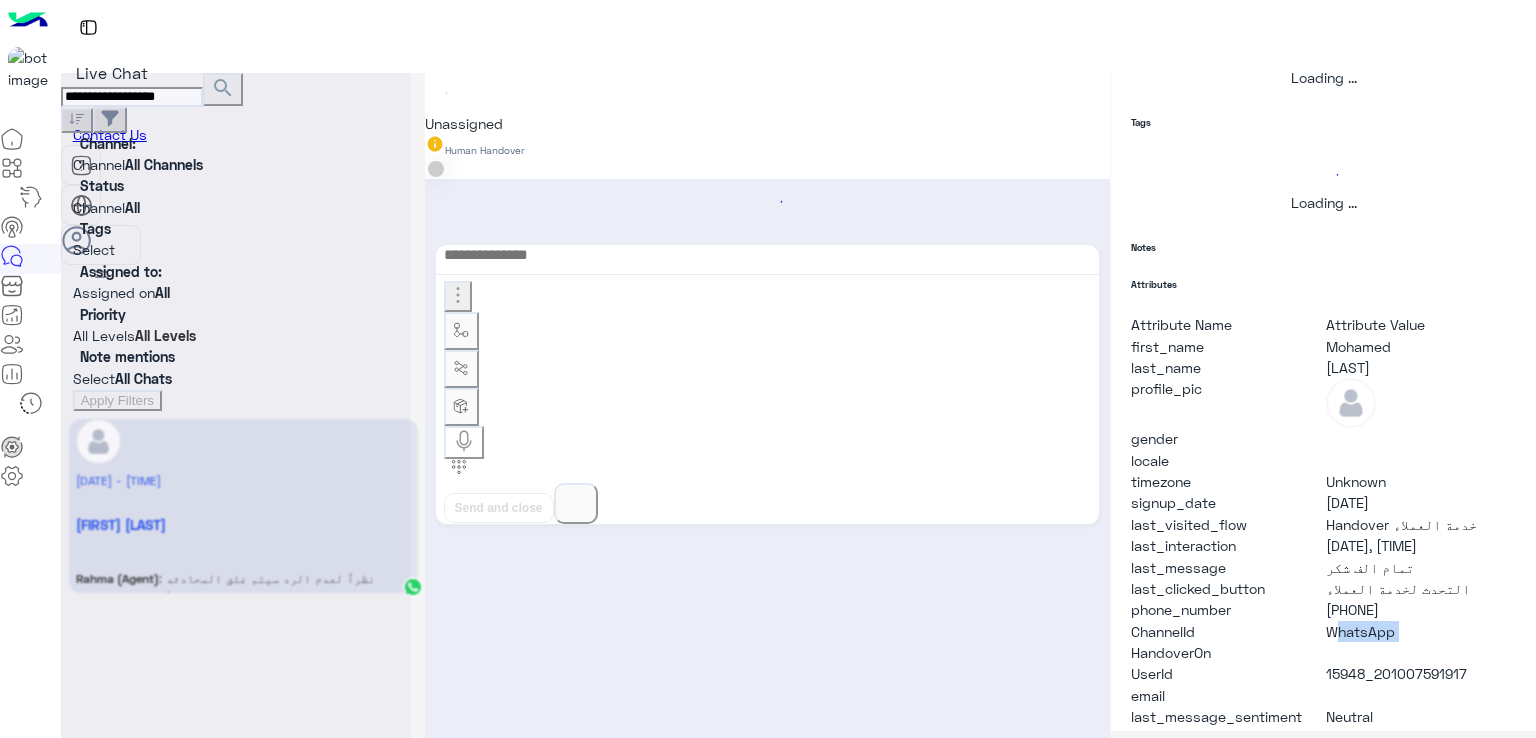 scroll, scrollTop: 360, scrollLeft: 0, axis: vertical 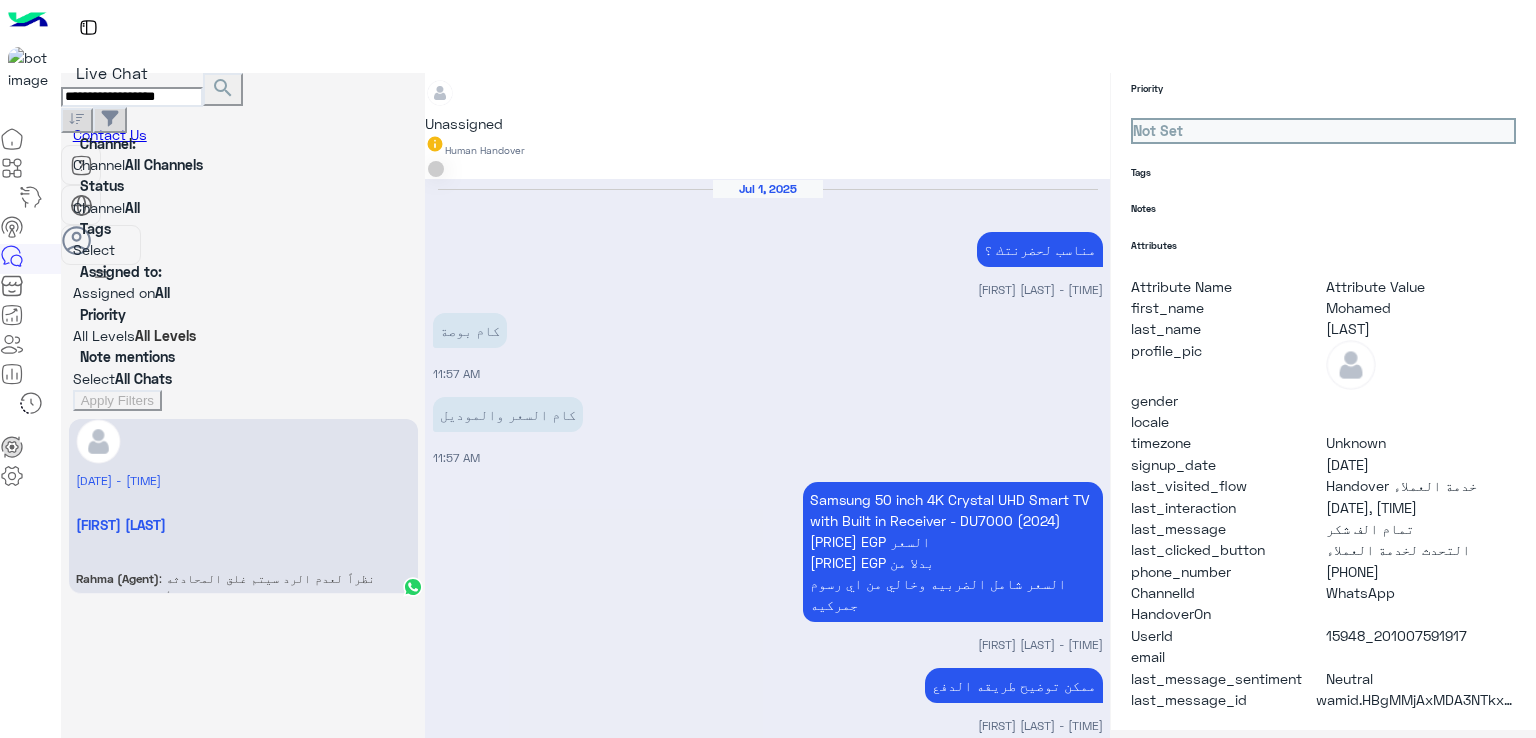 click on "**********" at bounding box center (132, 97) 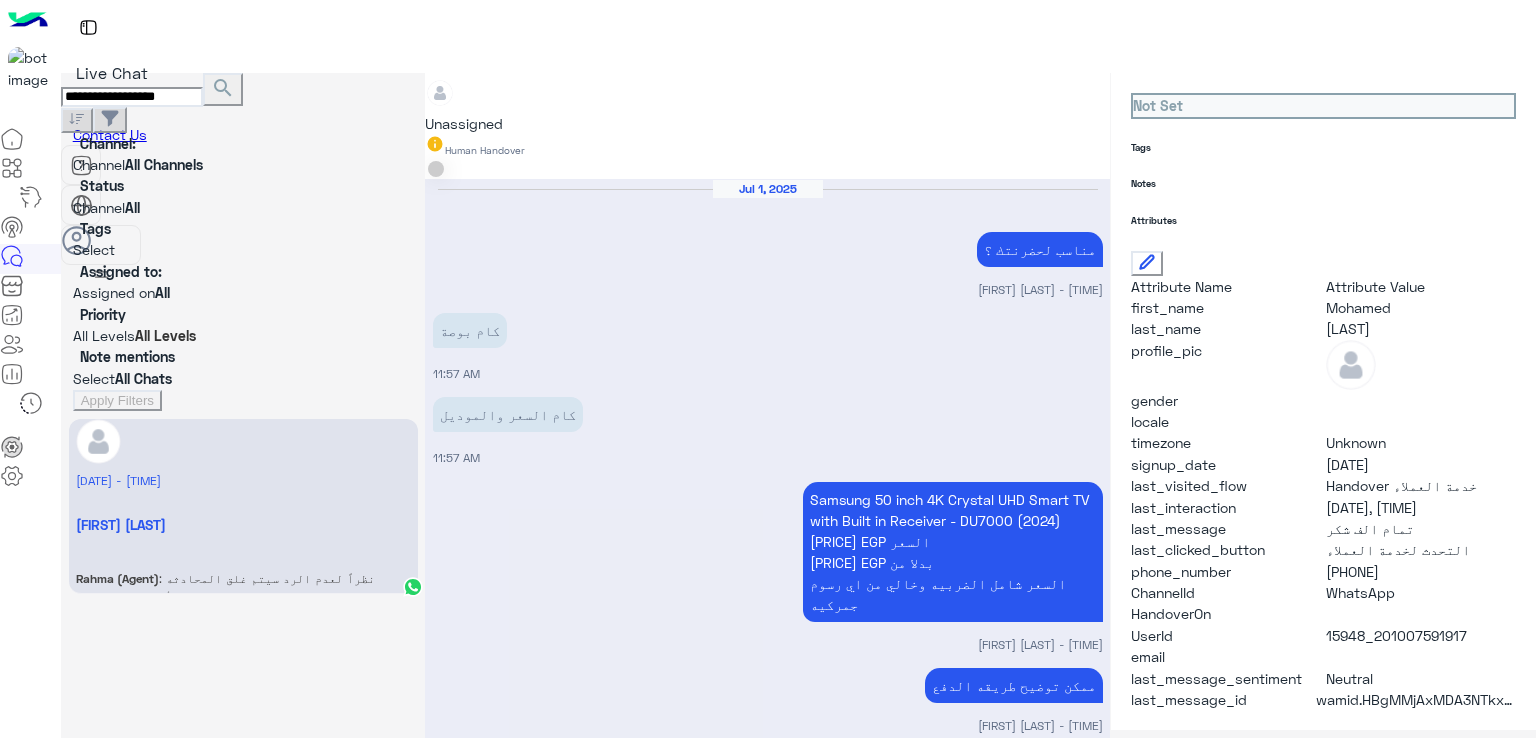 paste 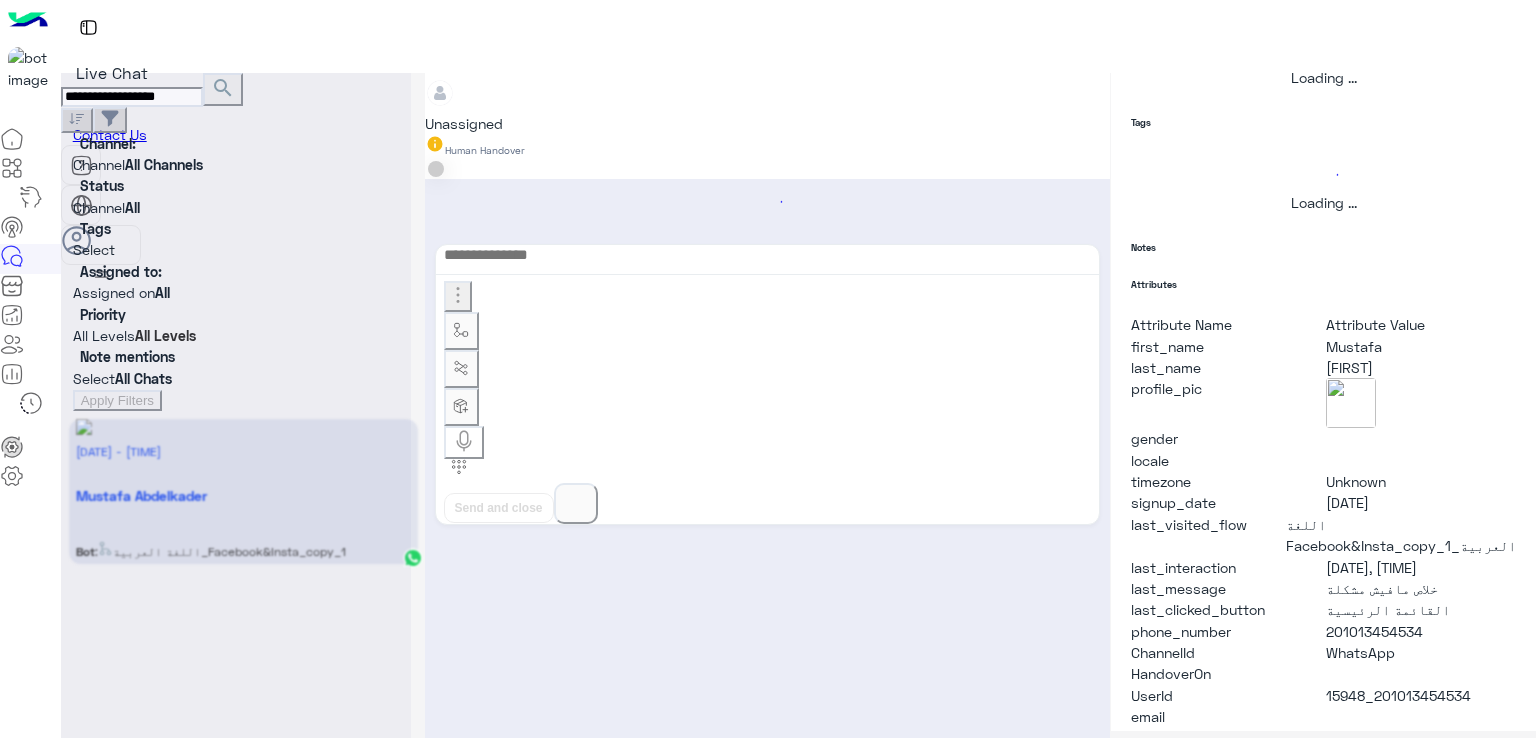 scroll, scrollTop: 360, scrollLeft: 0, axis: vertical 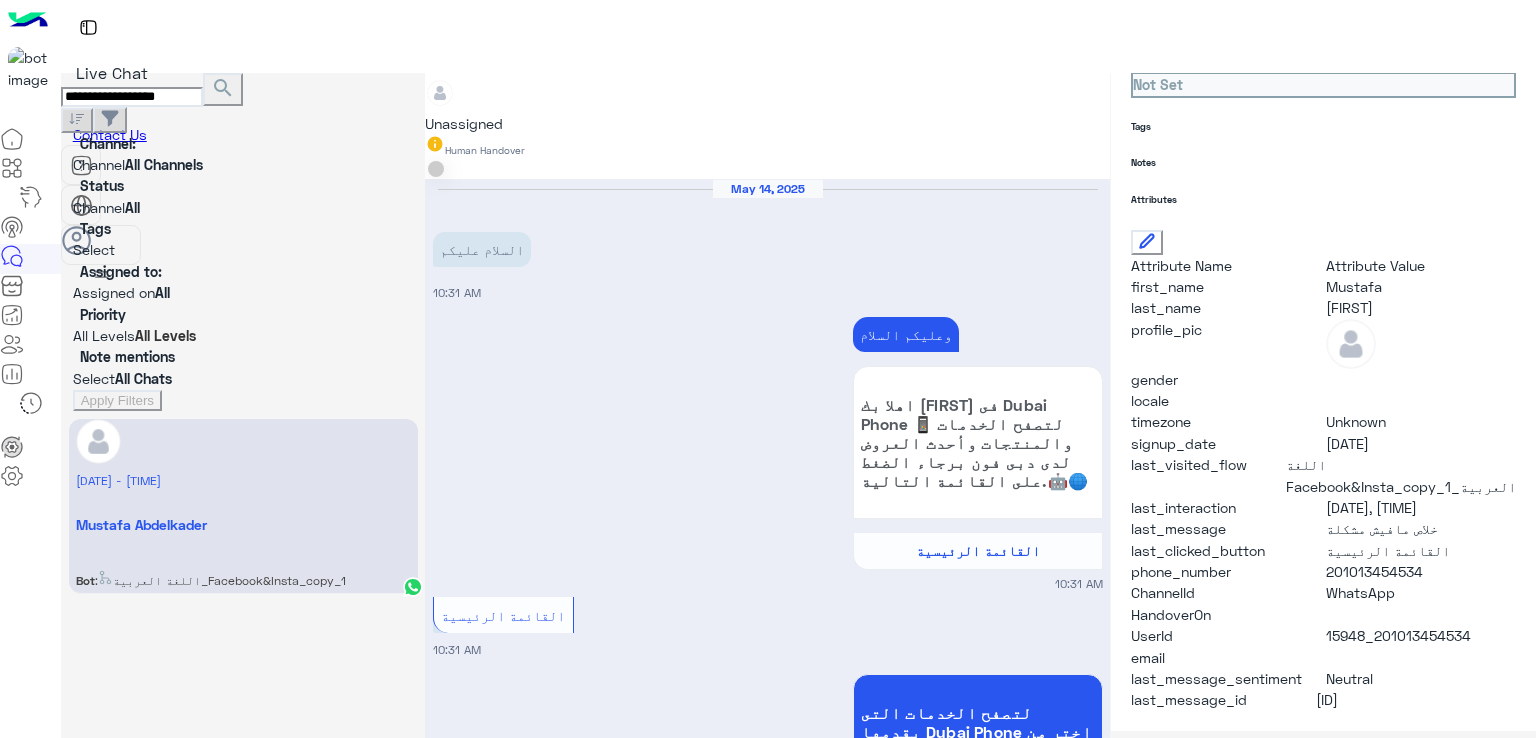 click on "دبي فون رحمة سمير  صباح الخير  اتمنى حضرتك تكون بخير♥️🥰" at bounding box center (994, 2887) 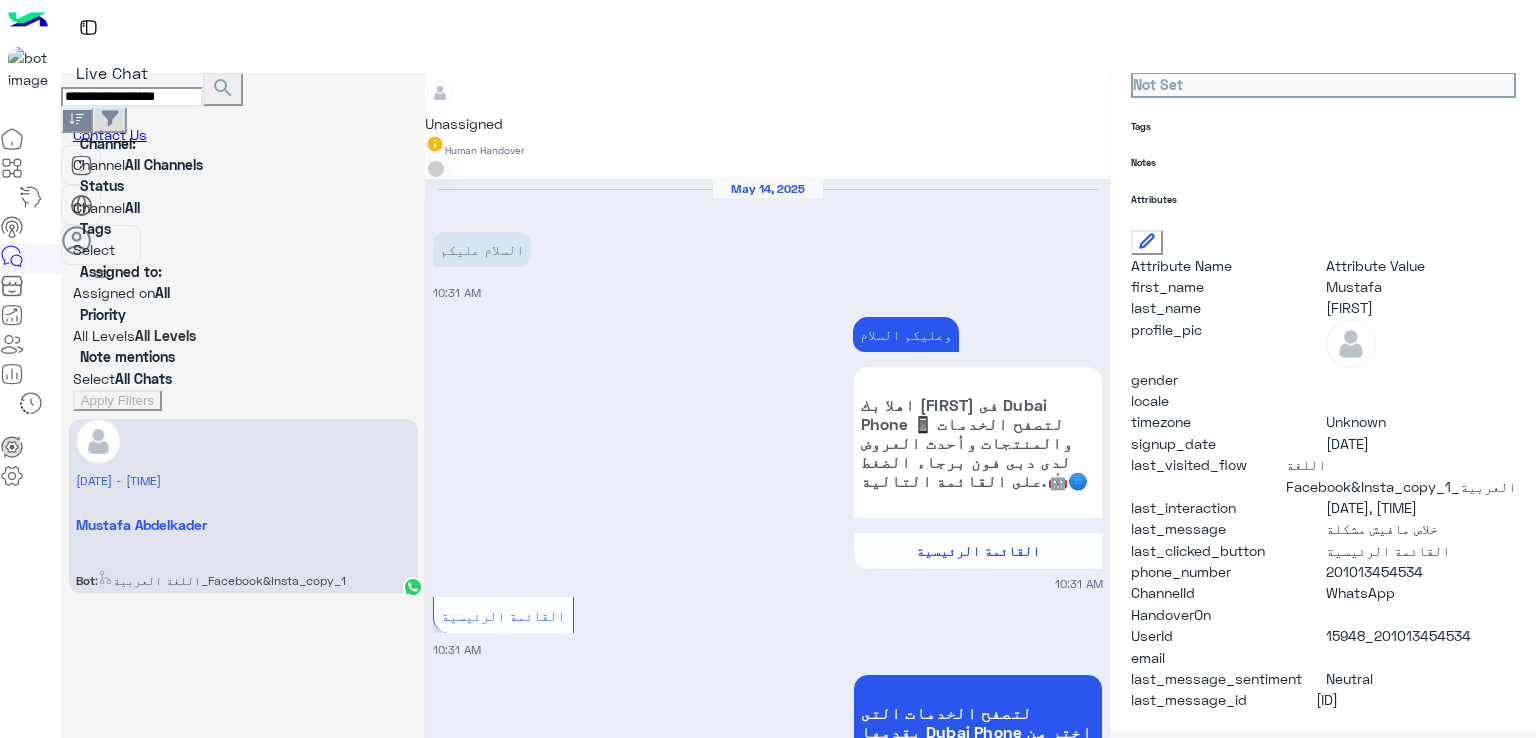 paste 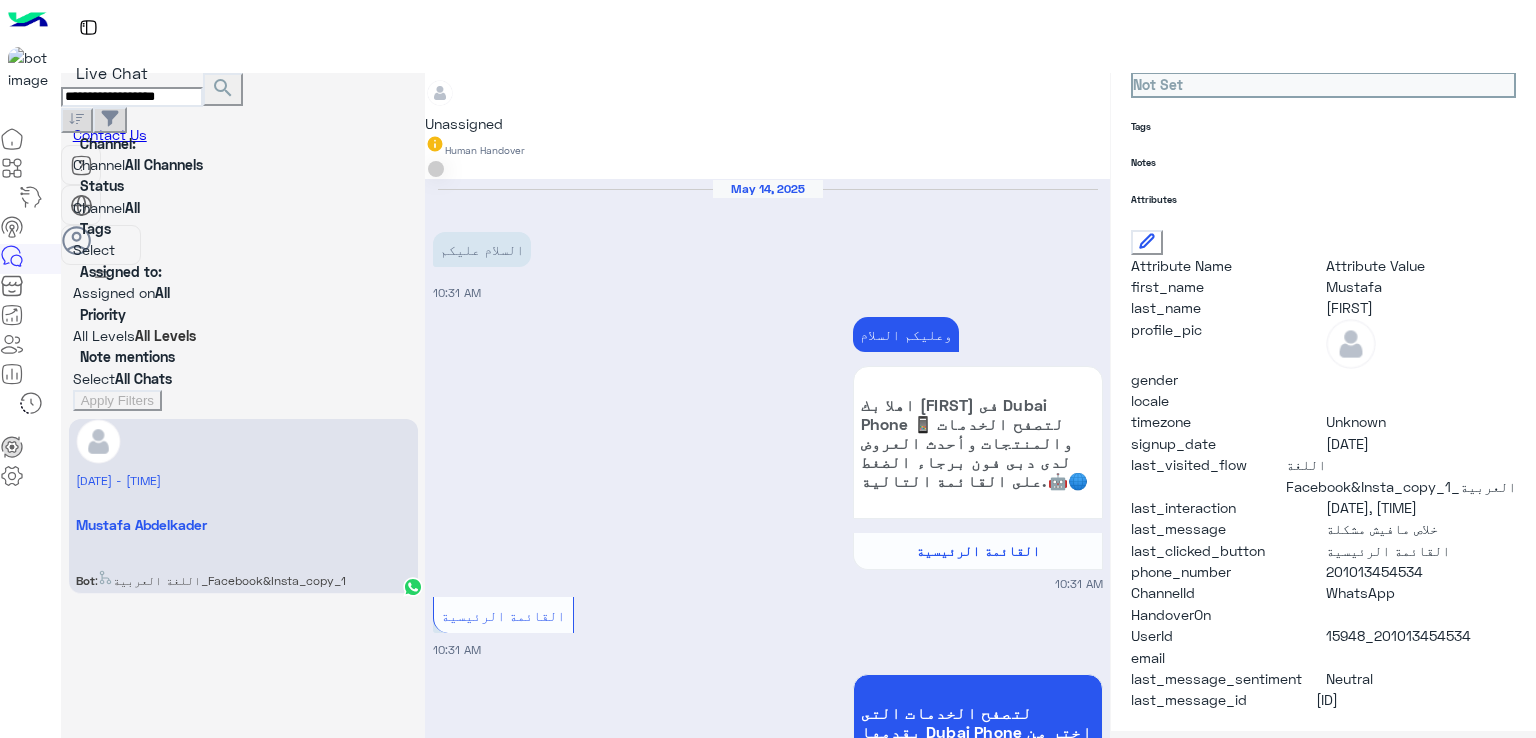 click on "search" at bounding box center (223, 88) 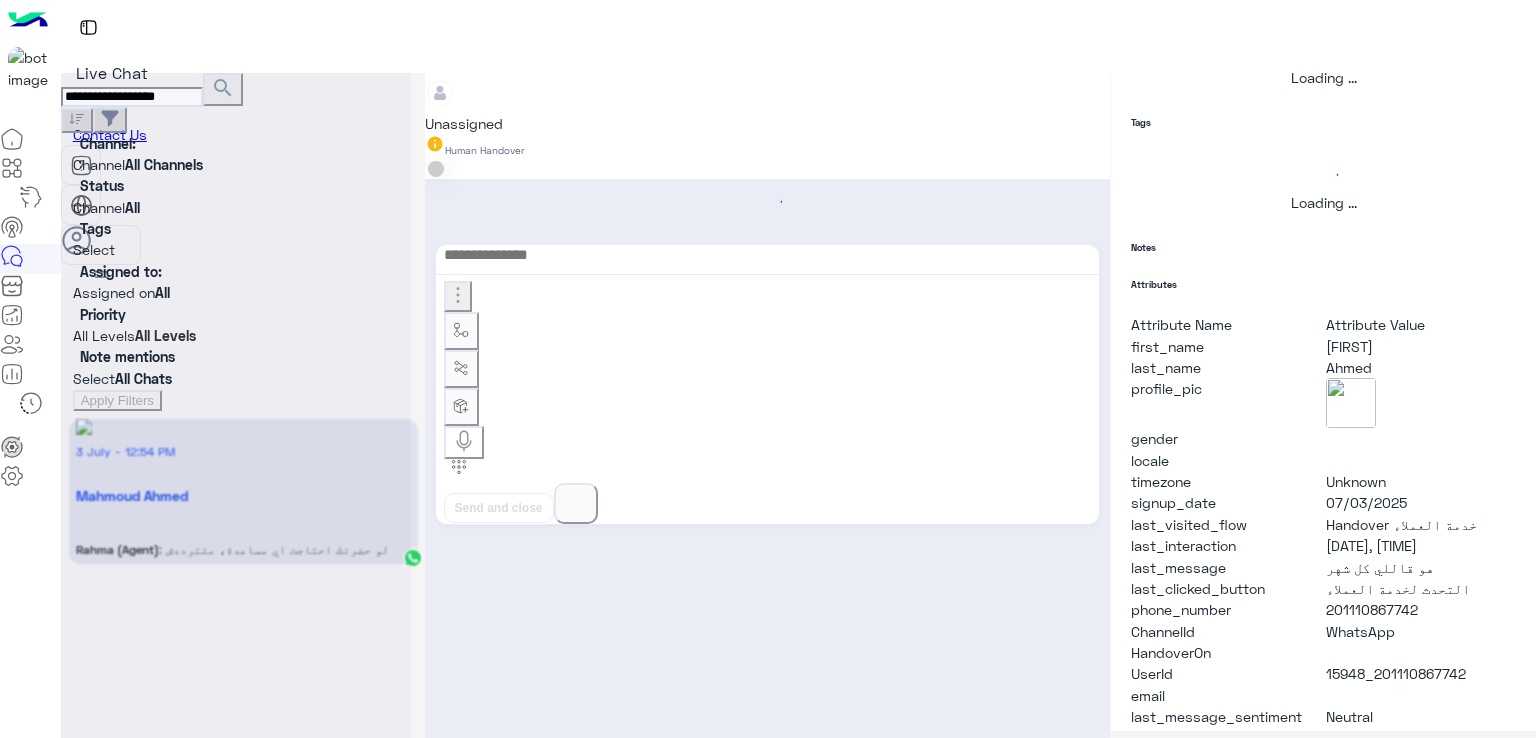 scroll, scrollTop: 360, scrollLeft: 0, axis: vertical 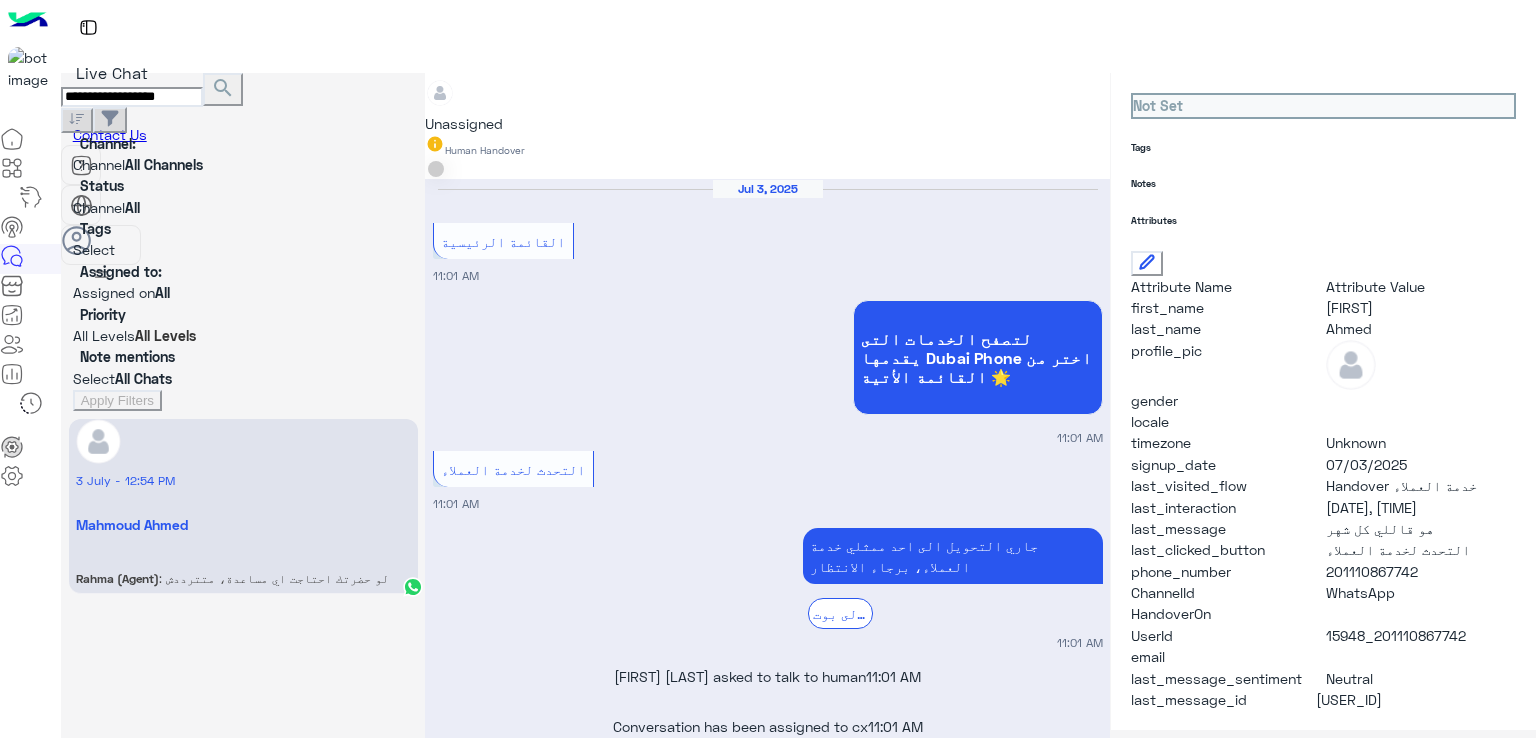 click on "دبي فون رحمة سمير مساء الخير  اتمنى حضرتك تكون بخير♥️🥰" at bounding box center (994, 794) 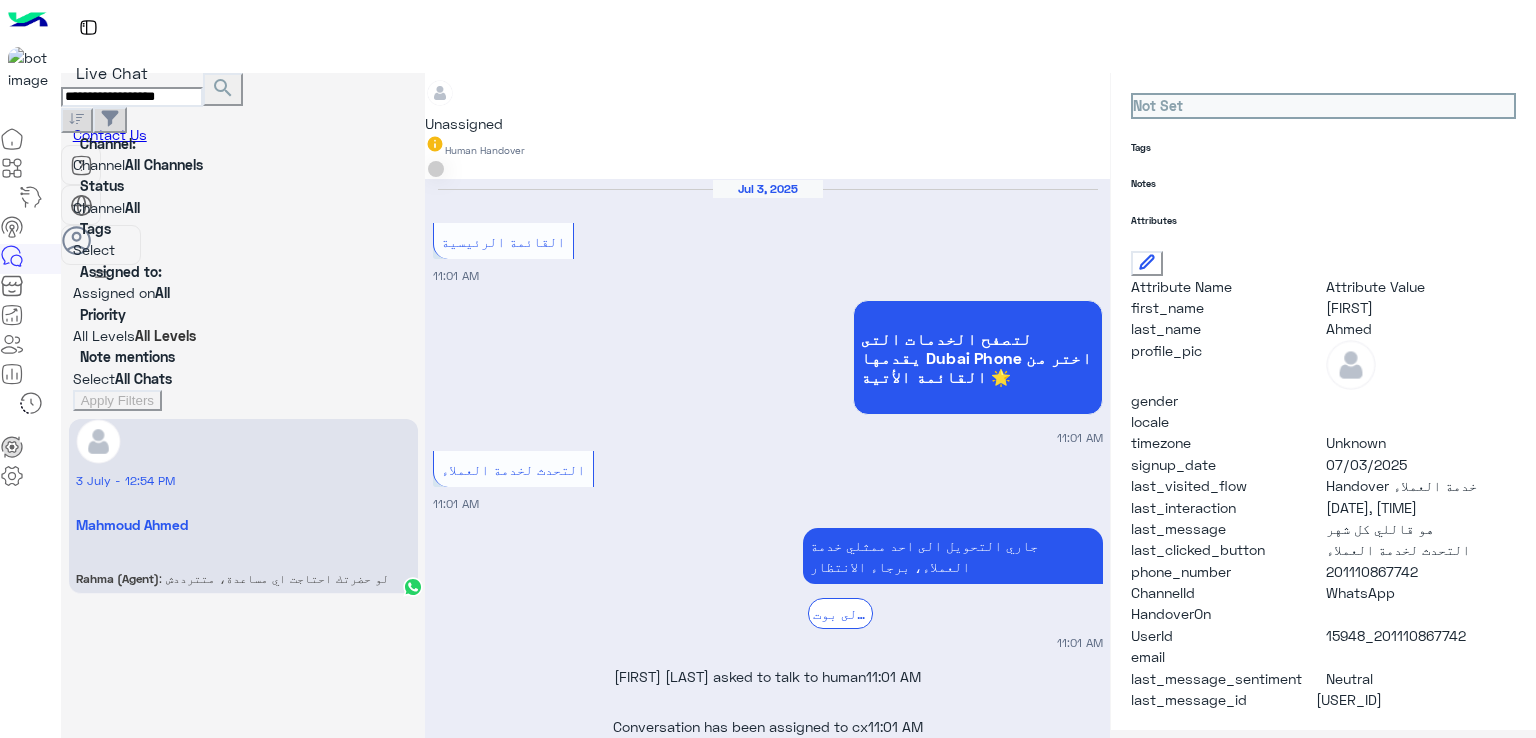 scroll, scrollTop: 1242, scrollLeft: 0, axis: vertical 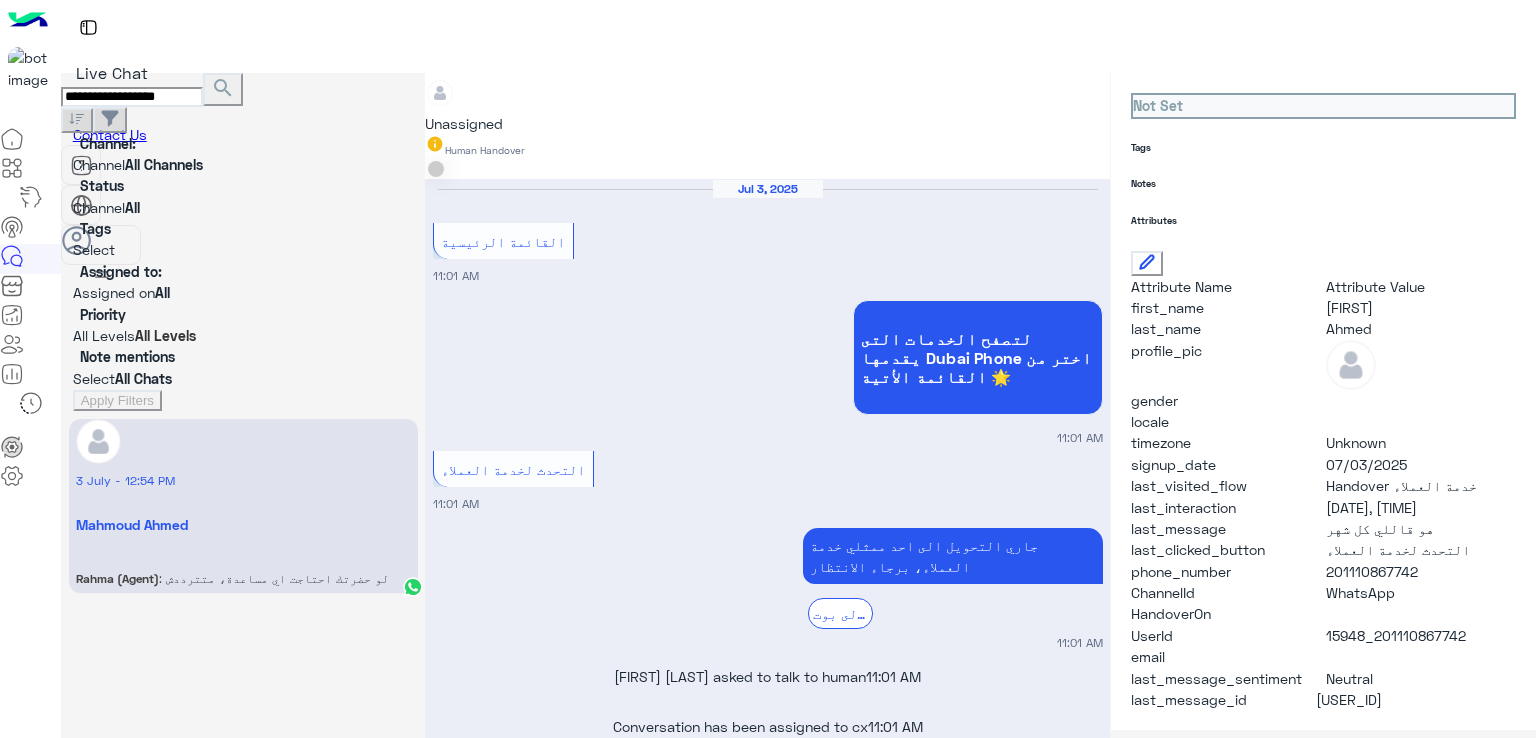 click on "**********" at bounding box center (132, 97) 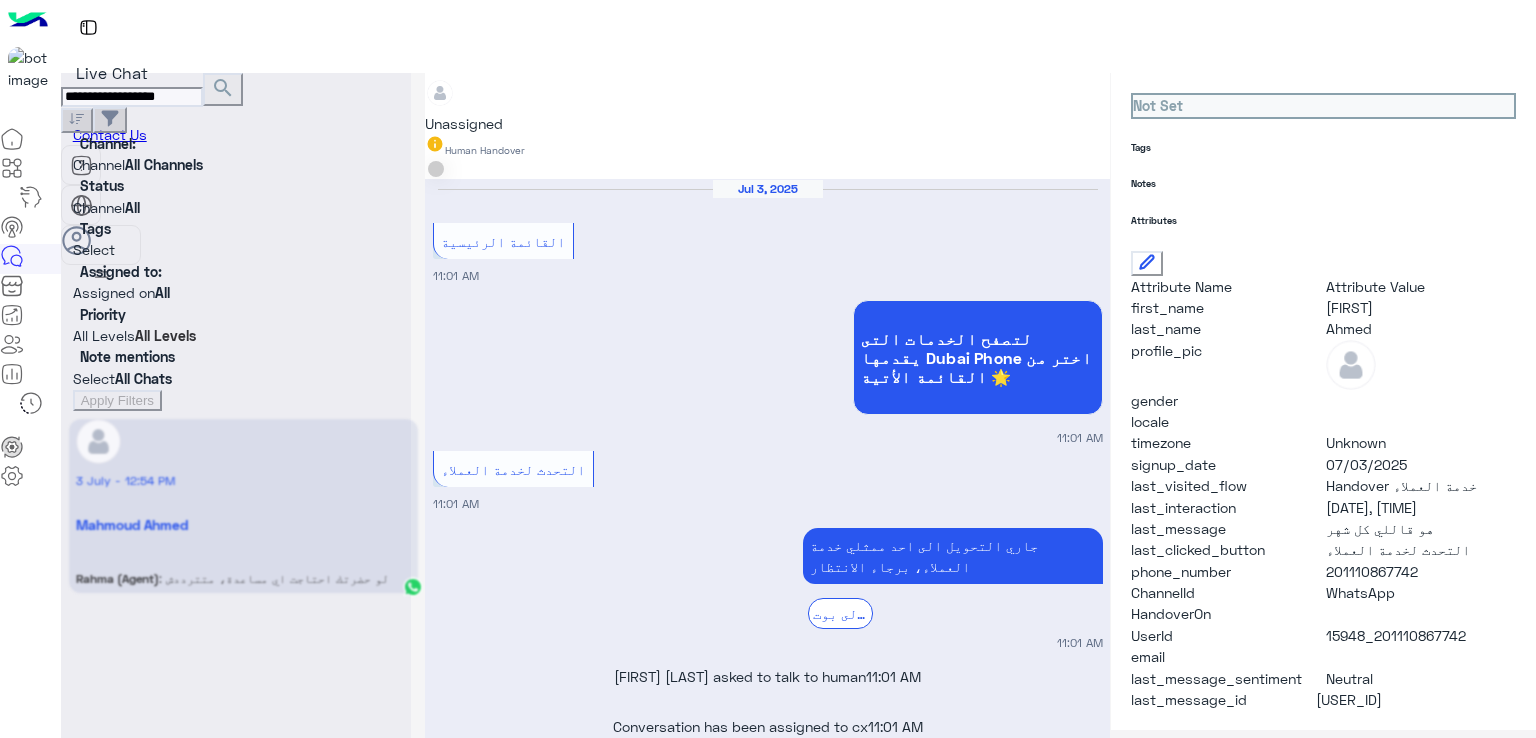 scroll, scrollTop: 360, scrollLeft: 0, axis: vertical 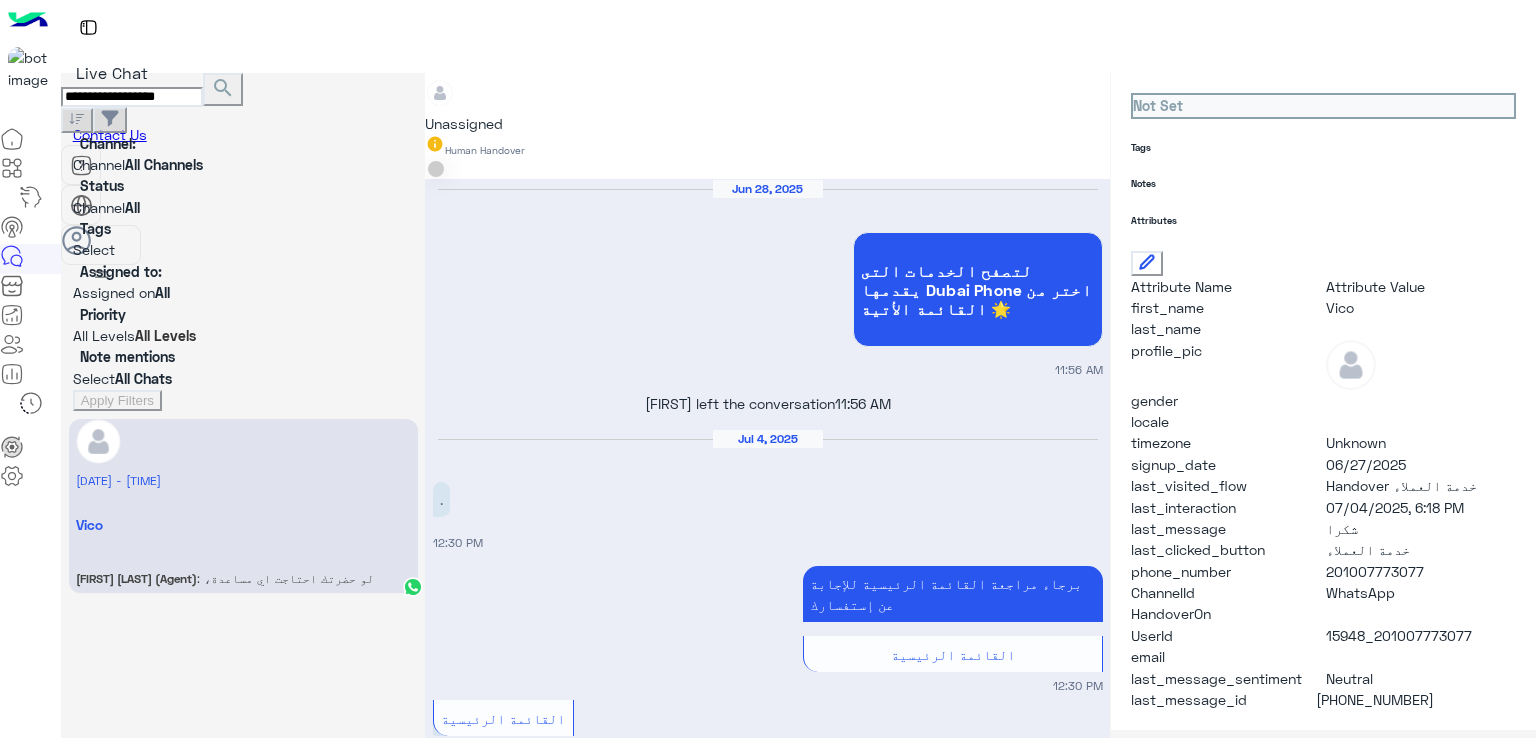 click on "دبي فون رحمة سمير مساء الخير  اتمنى حضرتك تكون بخير♥️🥰" at bounding box center (994, 1938) 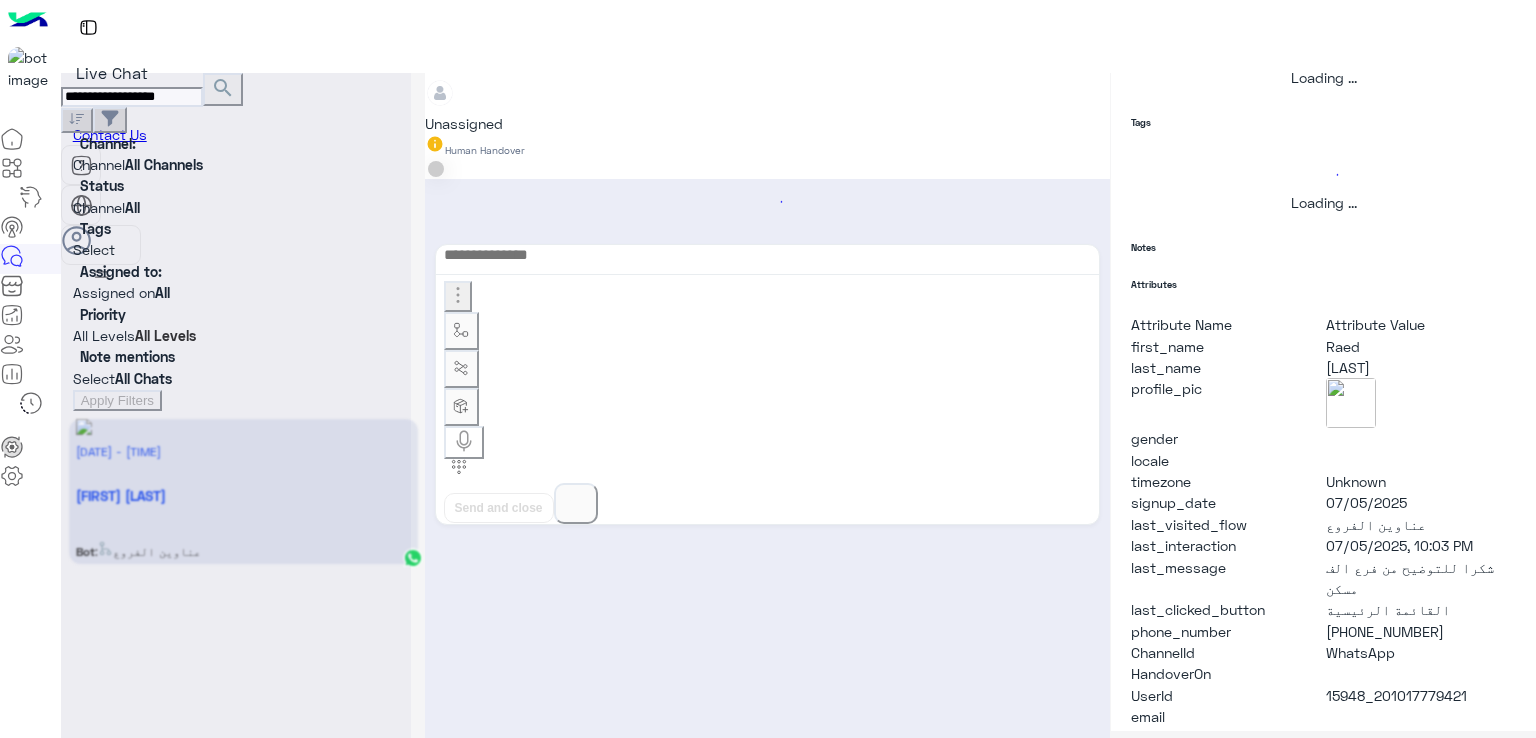 scroll, scrollTop: 360, scrollLeft: 0, axis: vertical 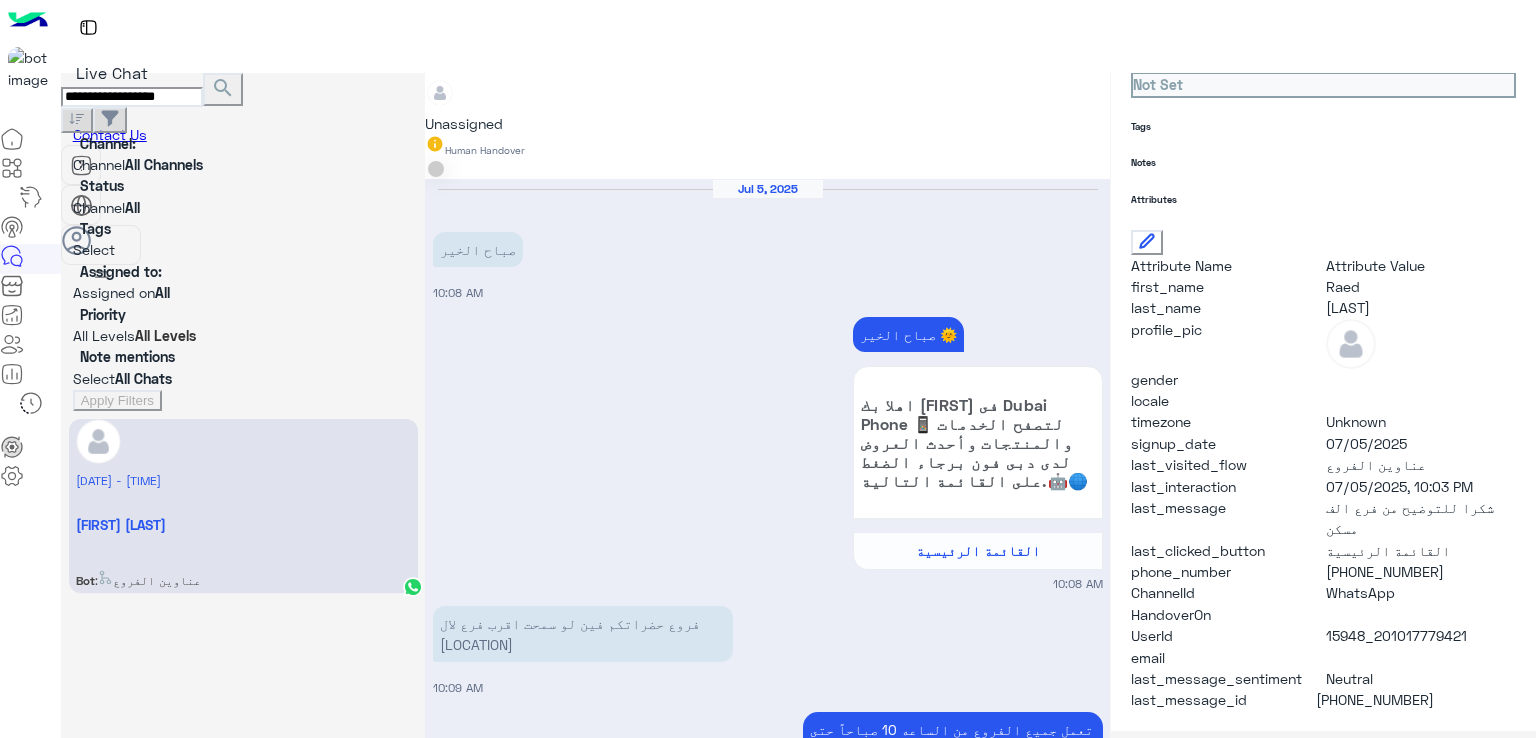 click on "دبي فون رحمة سمير  صباح الخير  اتمنى حضرتك تكون بخير♥️🥰" at bounding box center (994, 1979) 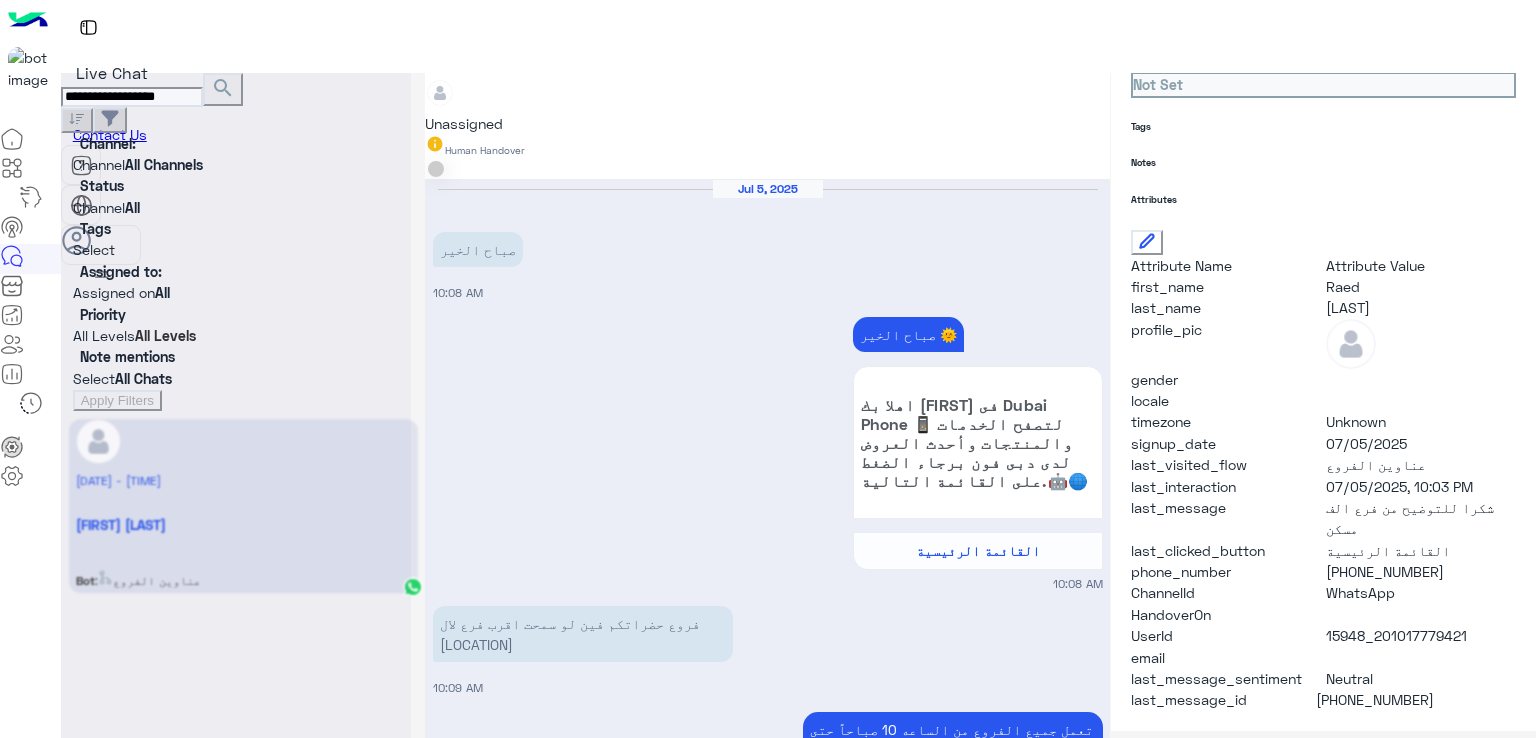 scroll, scrollTop: 6100, scrollLeft: 0, axis: vertical 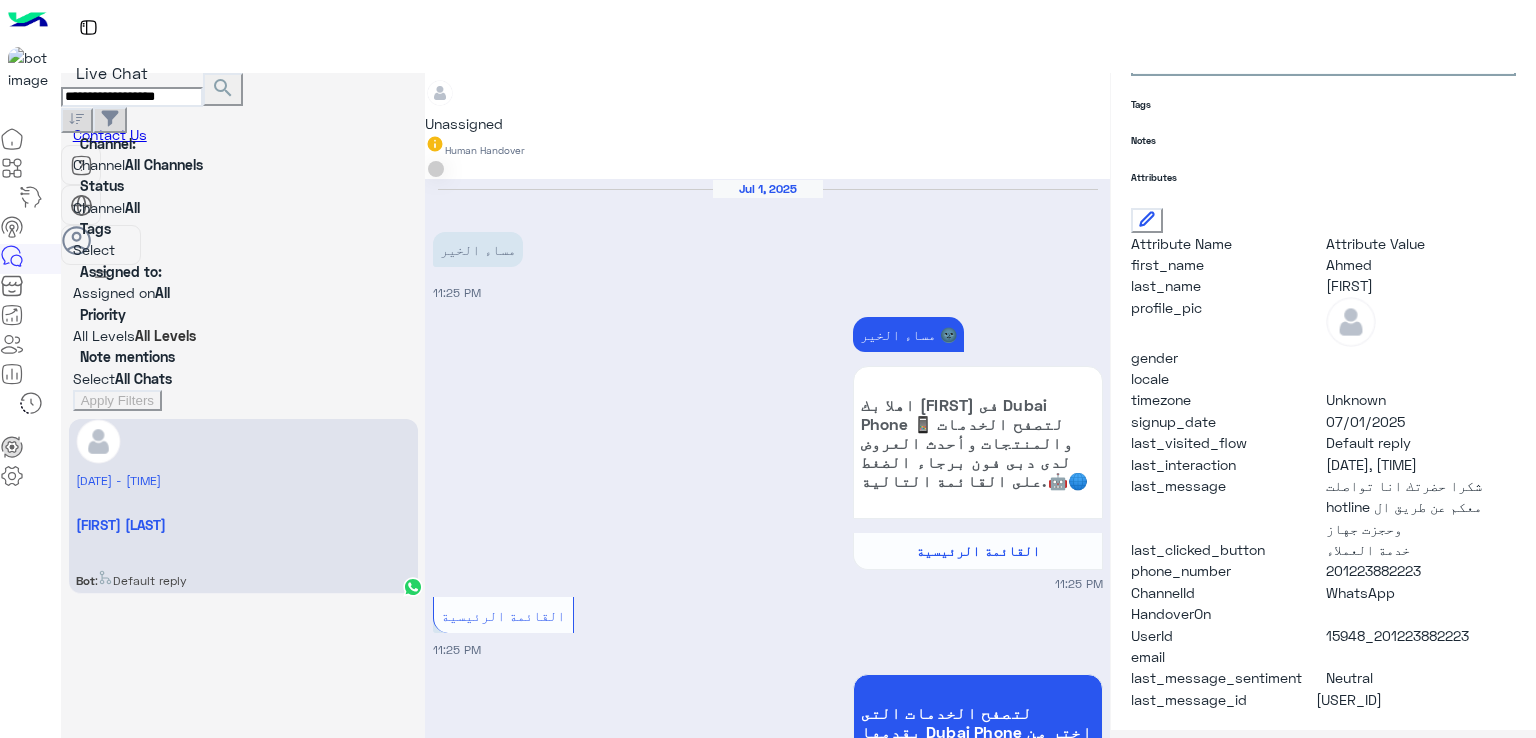 click on "**********" at bounding box center (132, 97) 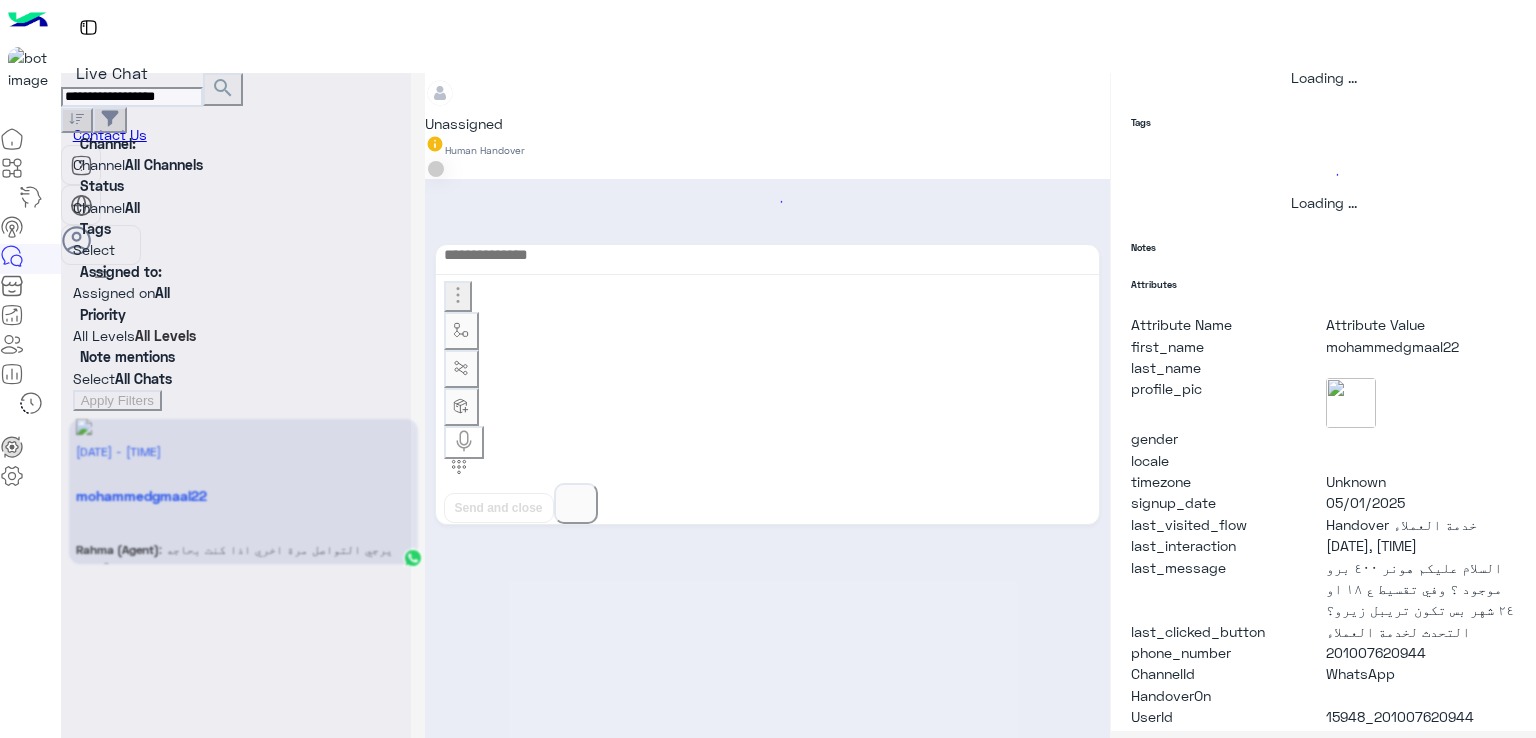 scroll, scrollTop: 360, scrollLeft: 0, axis: vertical 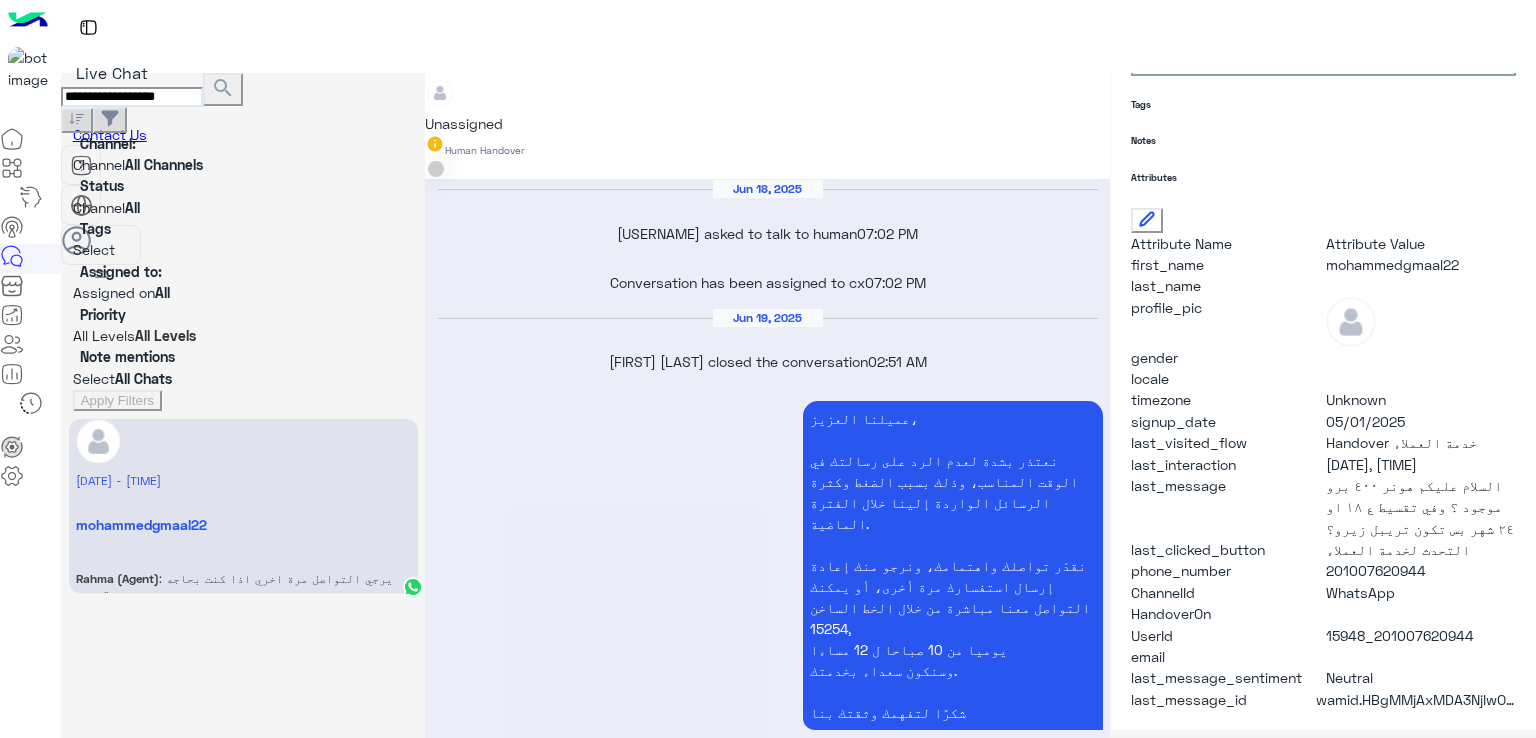 click on "غير متاح حاليا  ممكن اقدم لحضرتك طلب اول ما يتوفر نتواصل مع حضرتك  الطلب بالاسم ثنائي ورقم عليه واتس اب" at bounding box center [953, 1860] 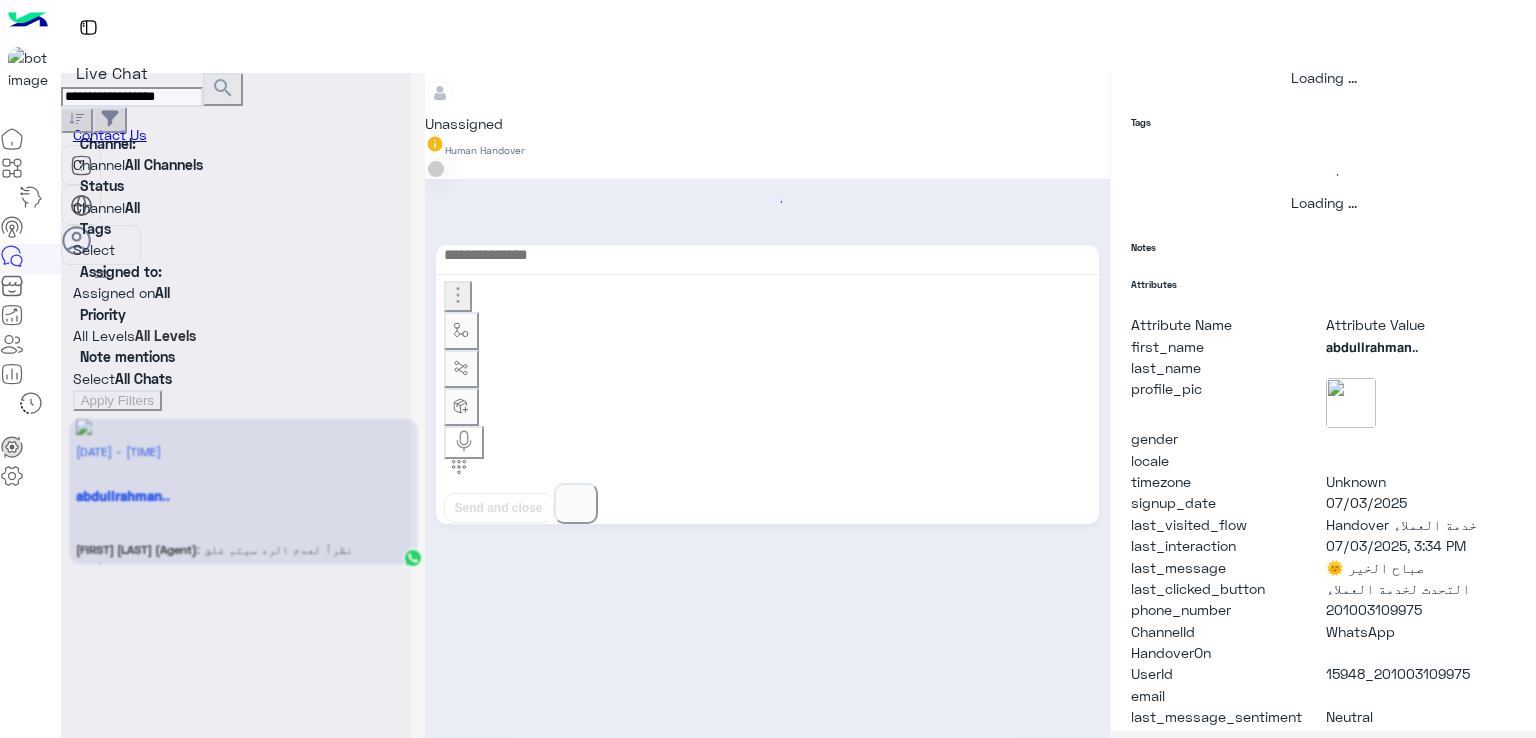 scroll, scrollTop: 360, scrollLeft: 0, axis: vertical 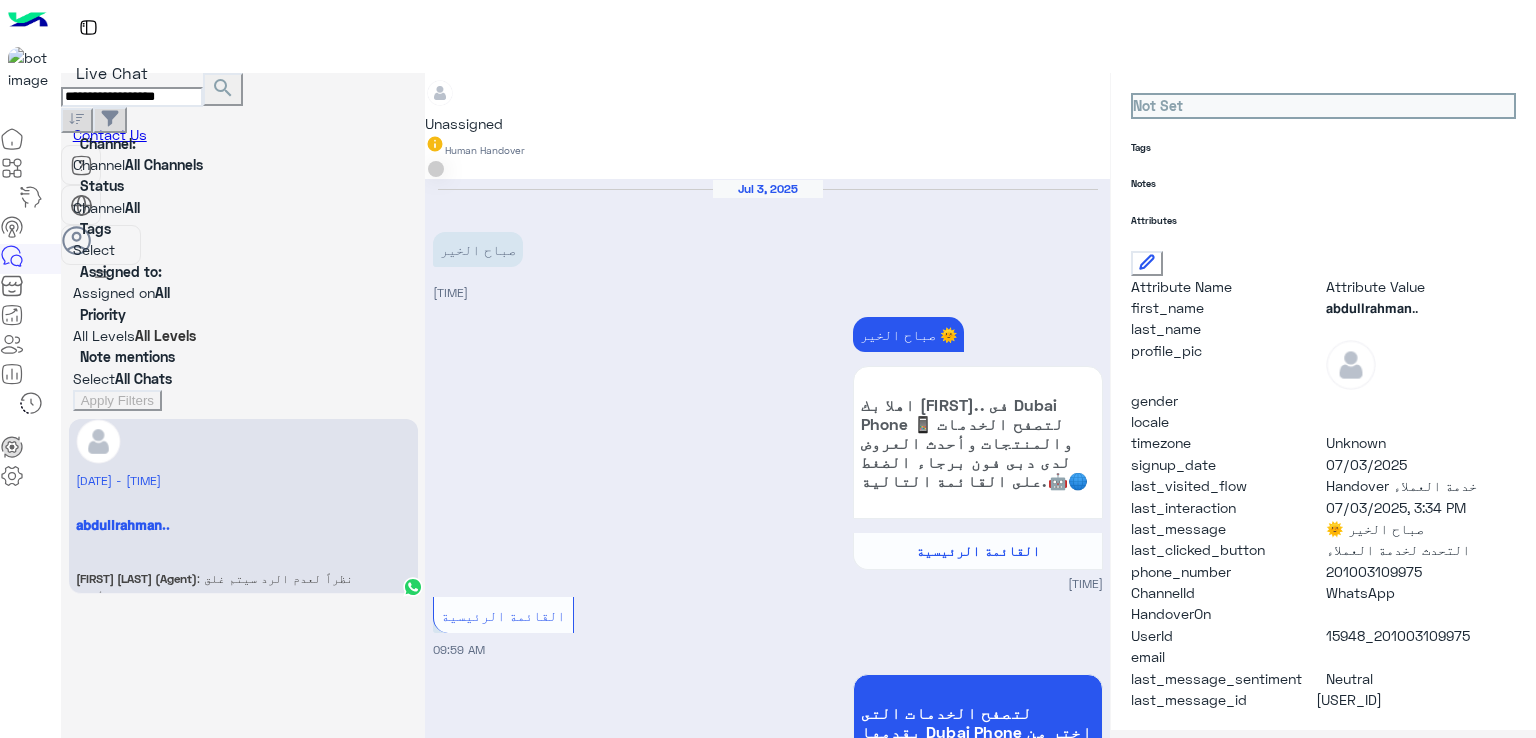 click on "**********" at bounding box center [132, 97] 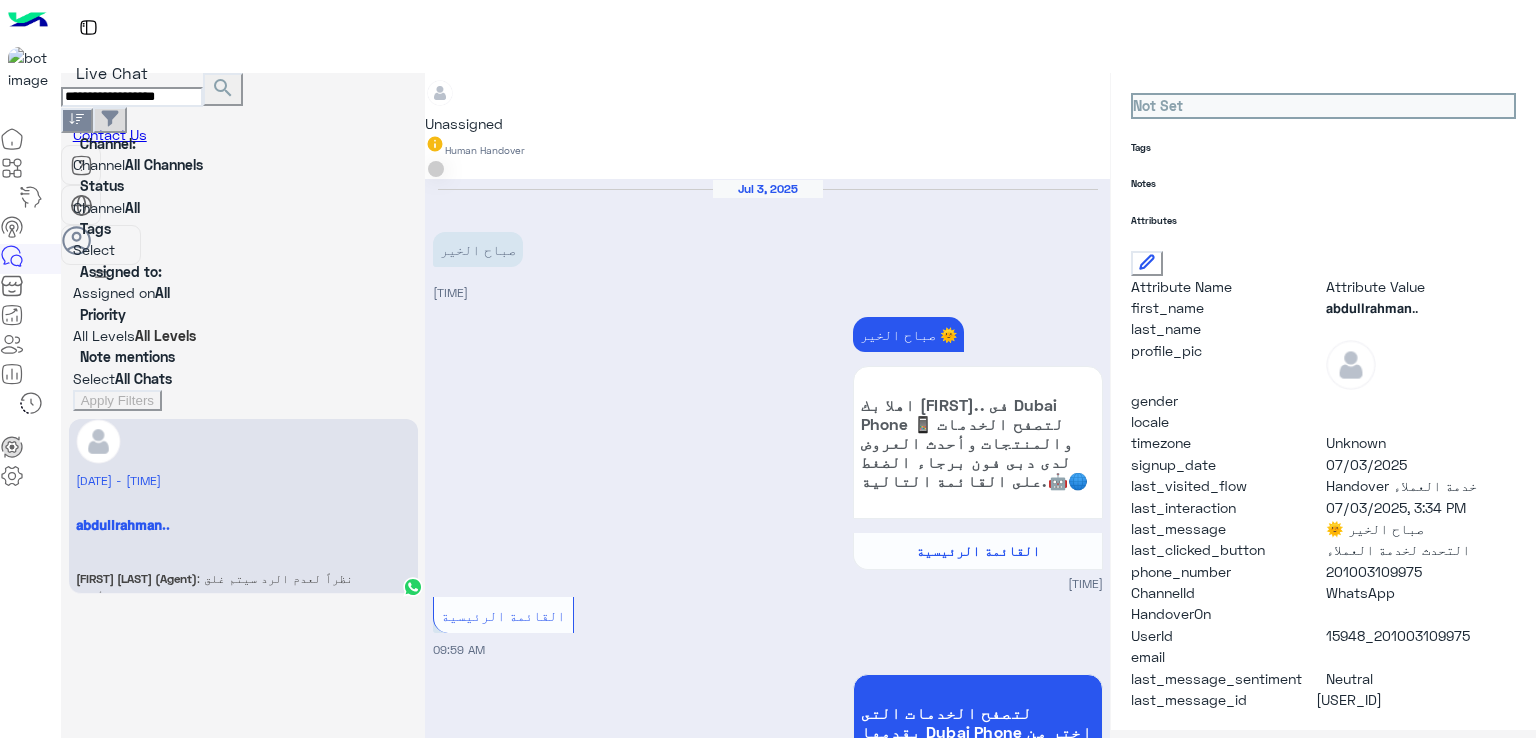 paste 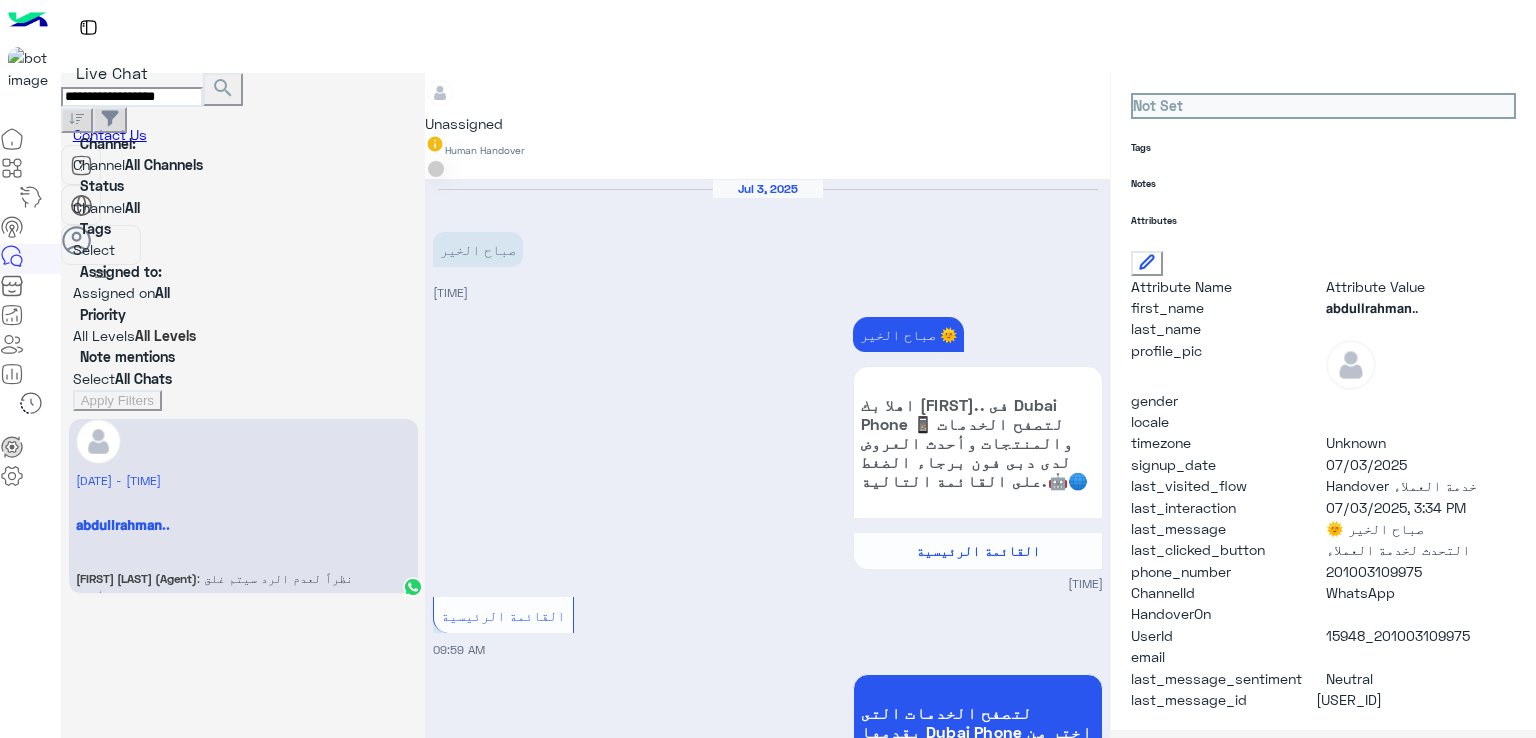 click on "search" at bounding box center [223, 88] 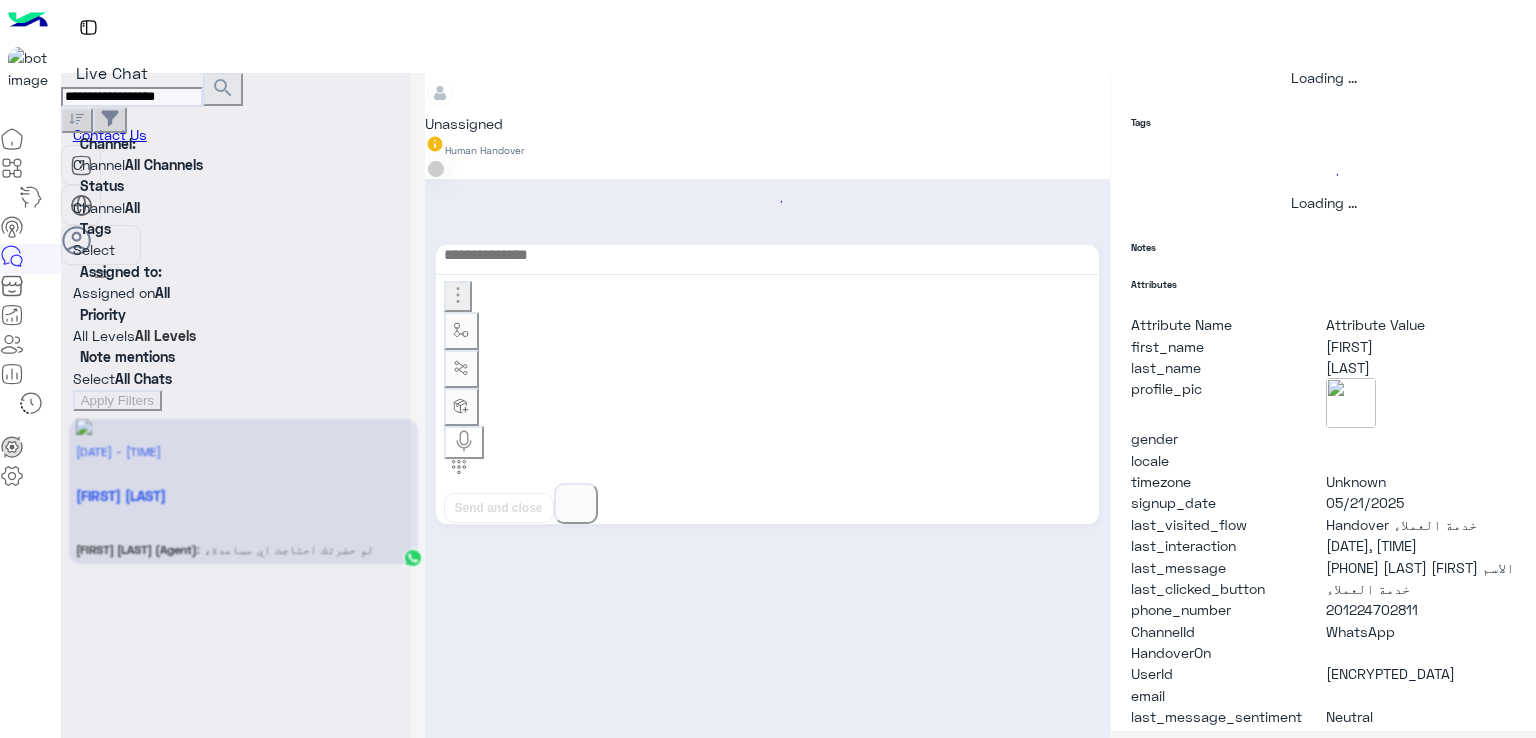 scroll, scrollTop: 360, scrollLeft: 0, axis: vertical 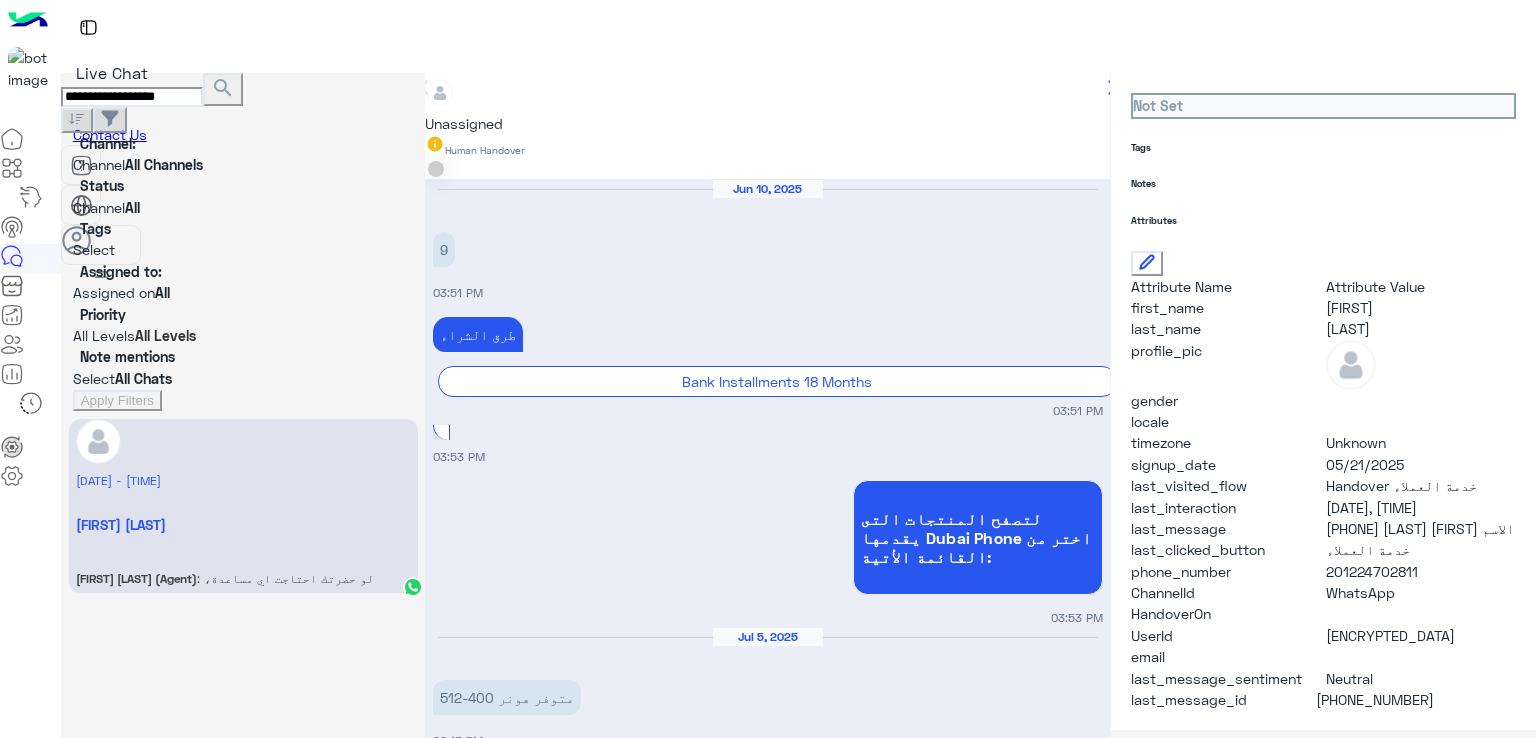 click on "Honor 400 Dual Sim - 512GB , 12GB RAM,5G 23,140 EGP   سعر الخصم  26,999 EGP  بدلا من  علما بان سعر المنتج  - شامل ضريبه القيمه المضافة - خالص الرسوم الجمركيه" at bounding box center (956, 1803) 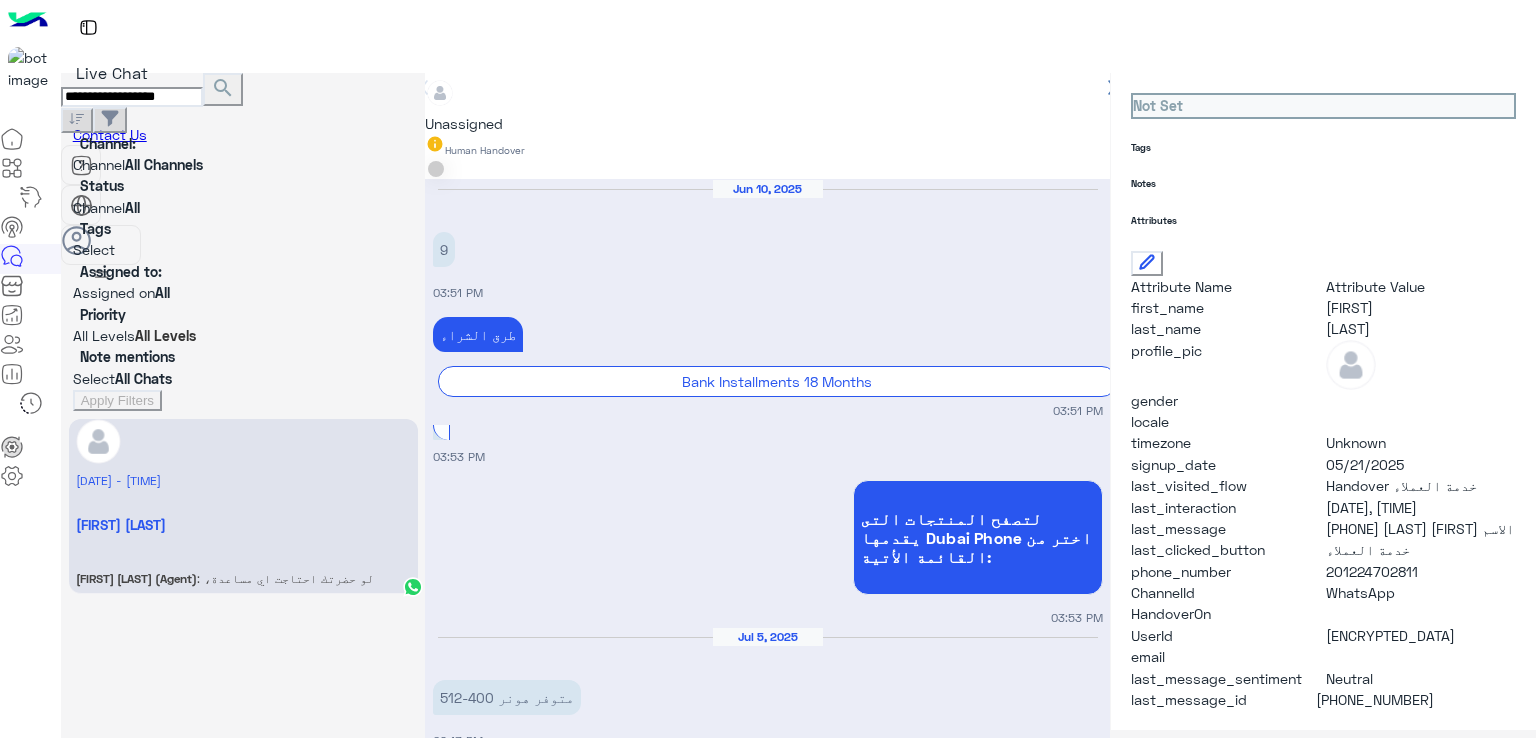 scroll, scrollTop: 2235, scrollLeft: 0, axis: vertical 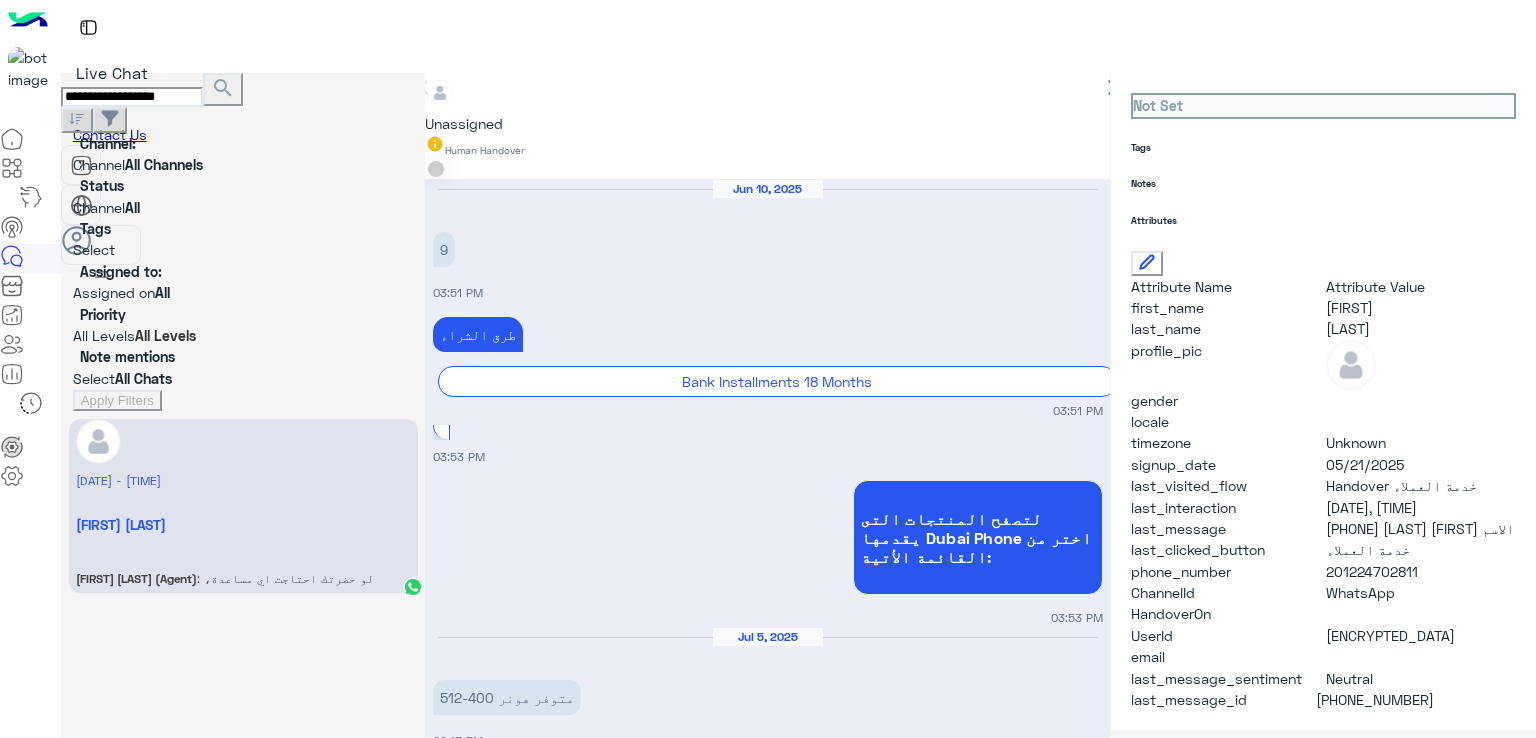 click on "مناسب فرع مدينه نصر ؟" at bounding box center (1020, 3527) 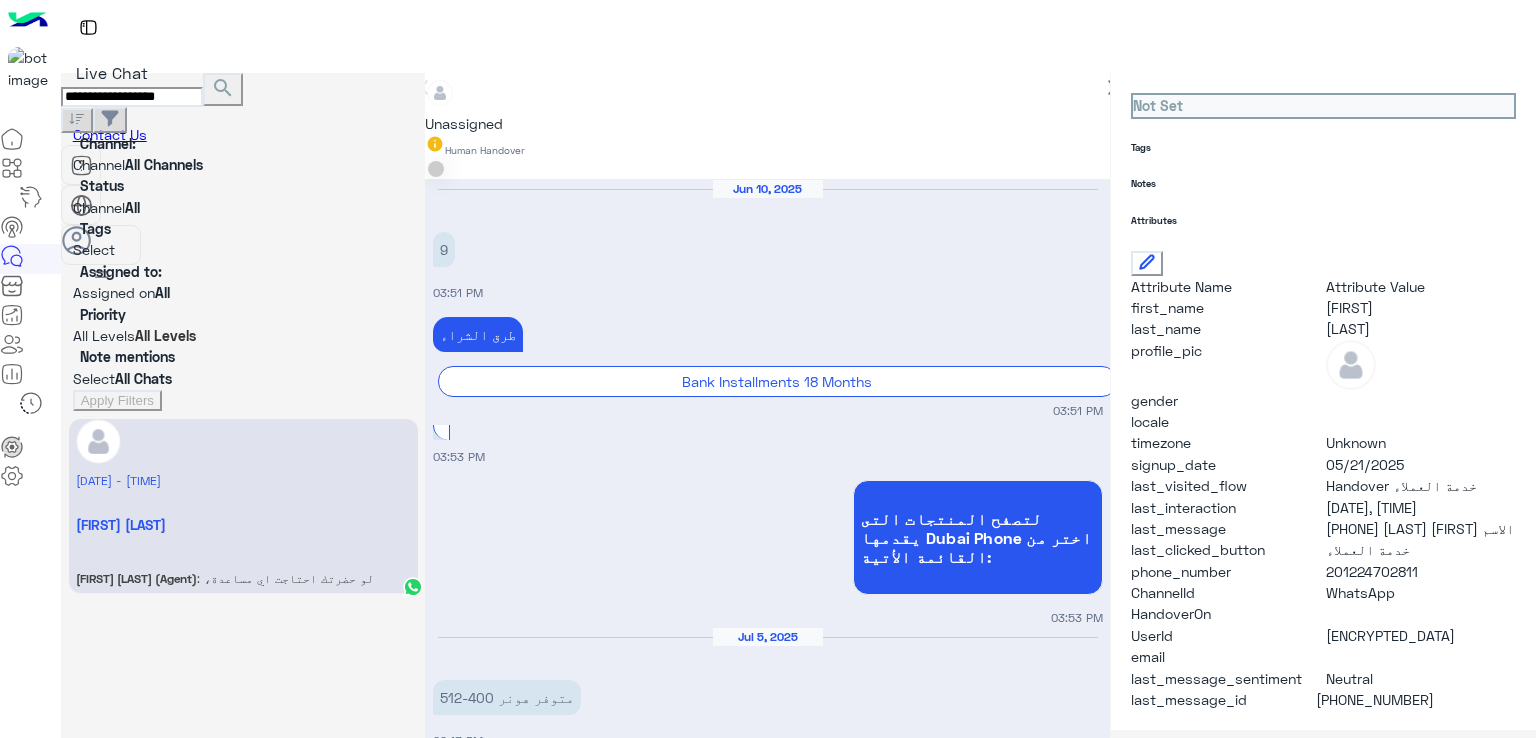 scroll, scrollTop: 2835, scrollLeft: 0, axis: vertical 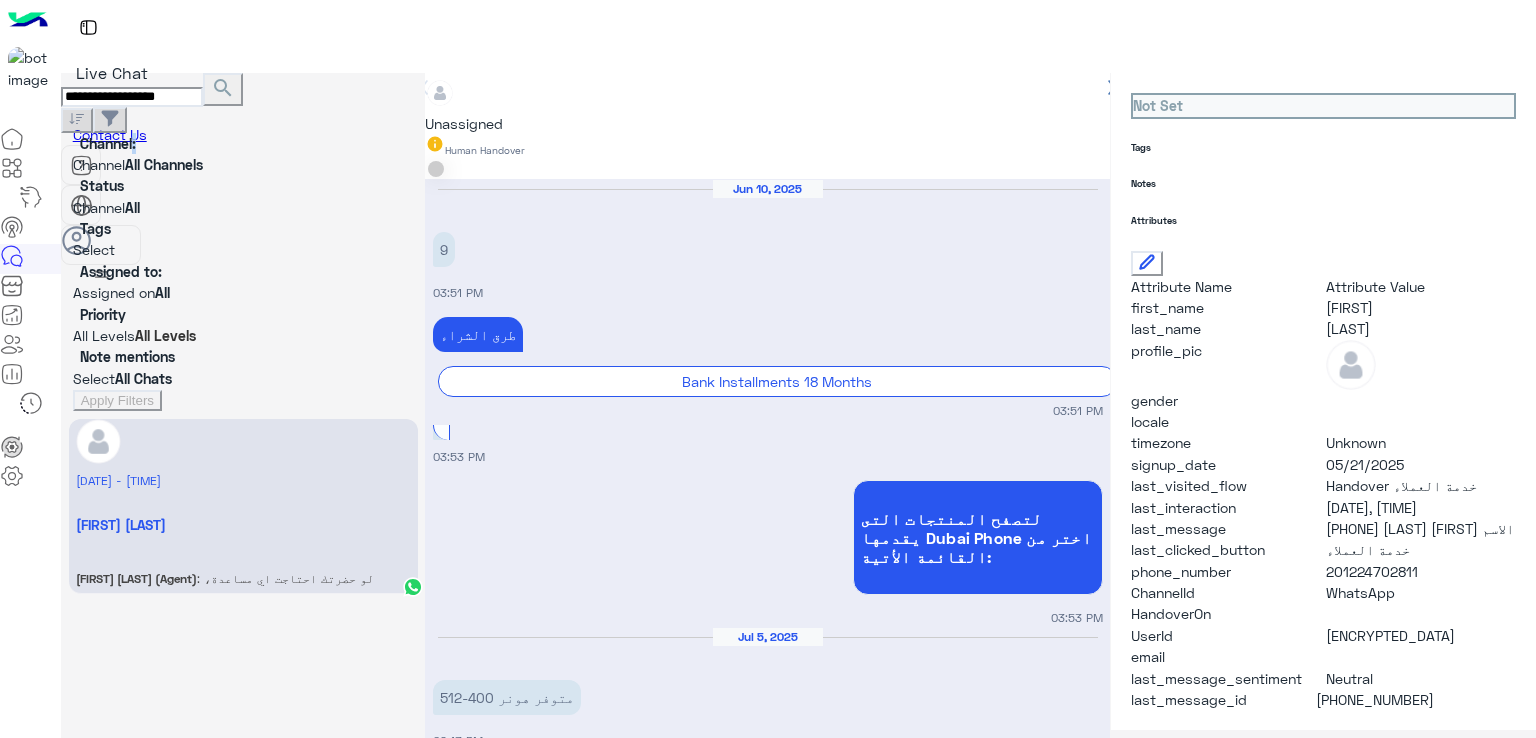 click on "**********" at bounding box center (243, 242) 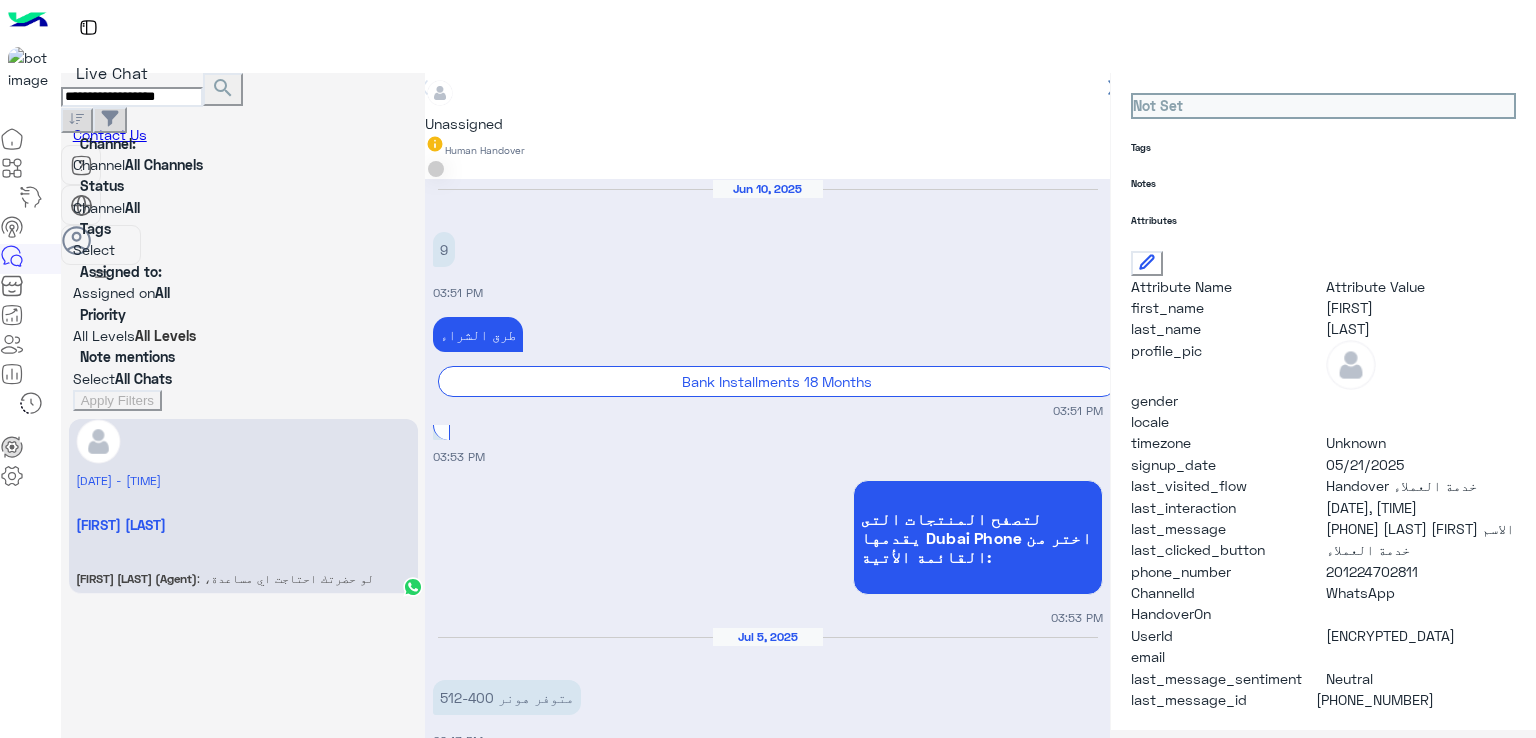 click on "**********" at bounding box center [132, 97] 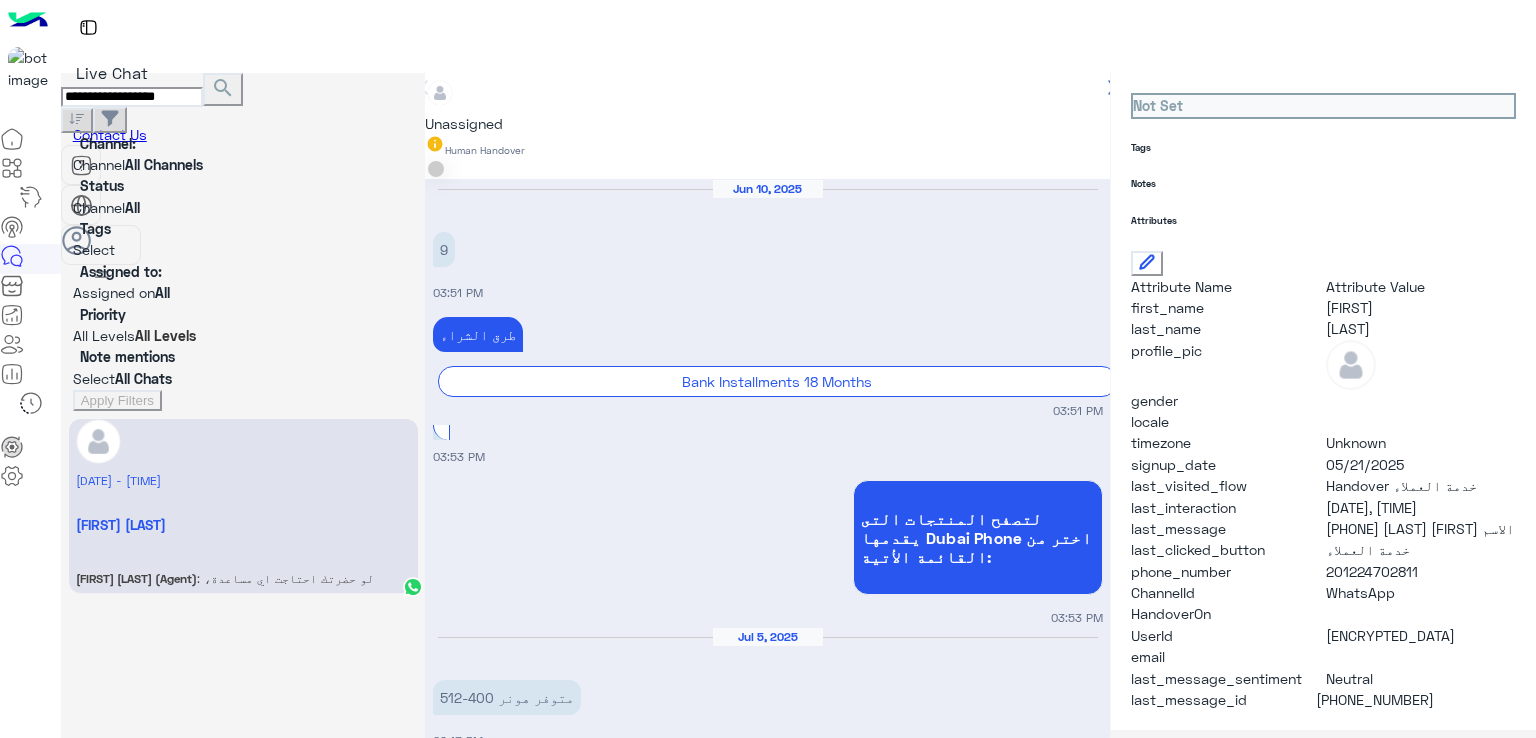 paste 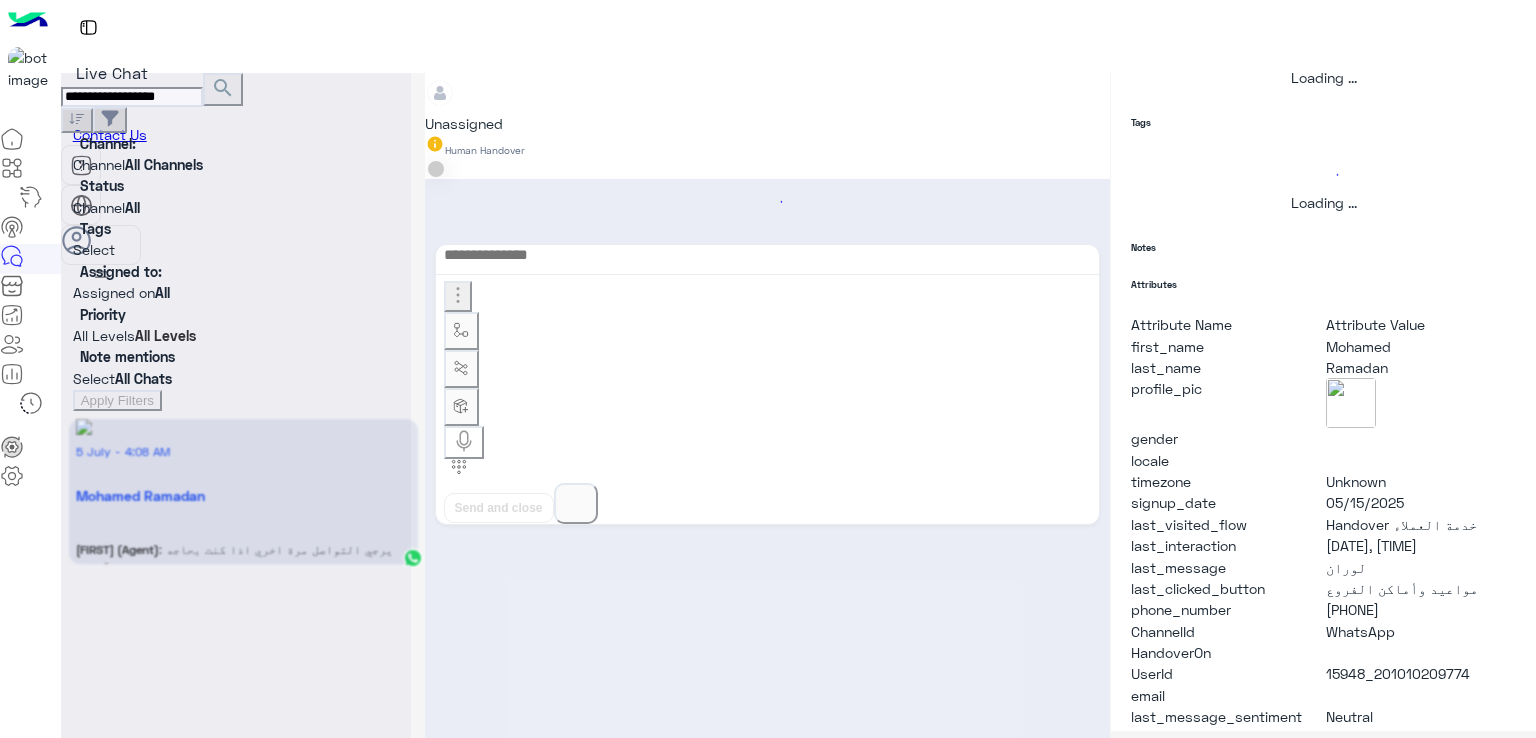 scroll, scrollTop: 360, scrollLeft: 0, axis: vertical 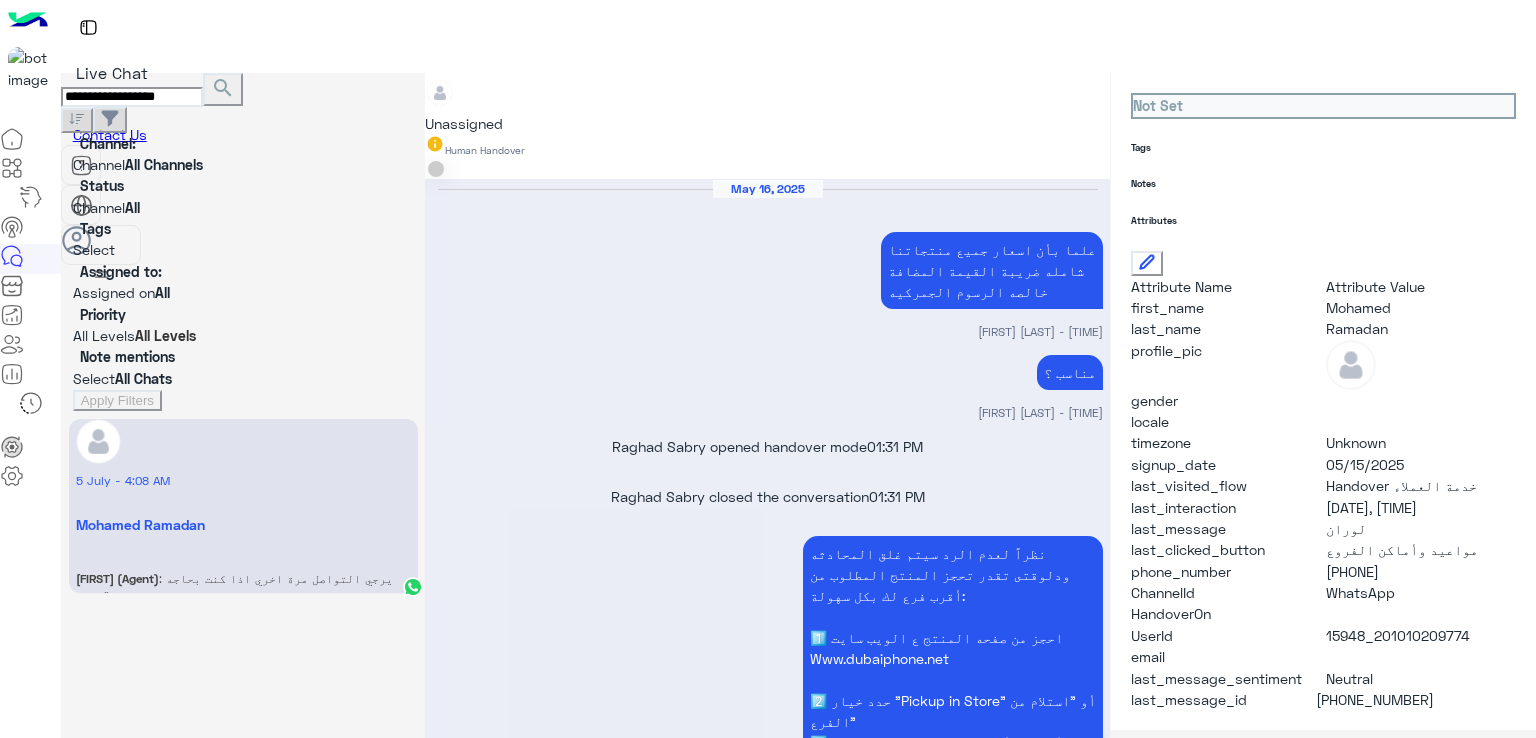 click on "Honor 400 Dual Sim - 256GB , 12GB RAM,5G 21,210 EGP سعر خصم    24,666 EGP بدل" at bounding box center [955, 2466] 